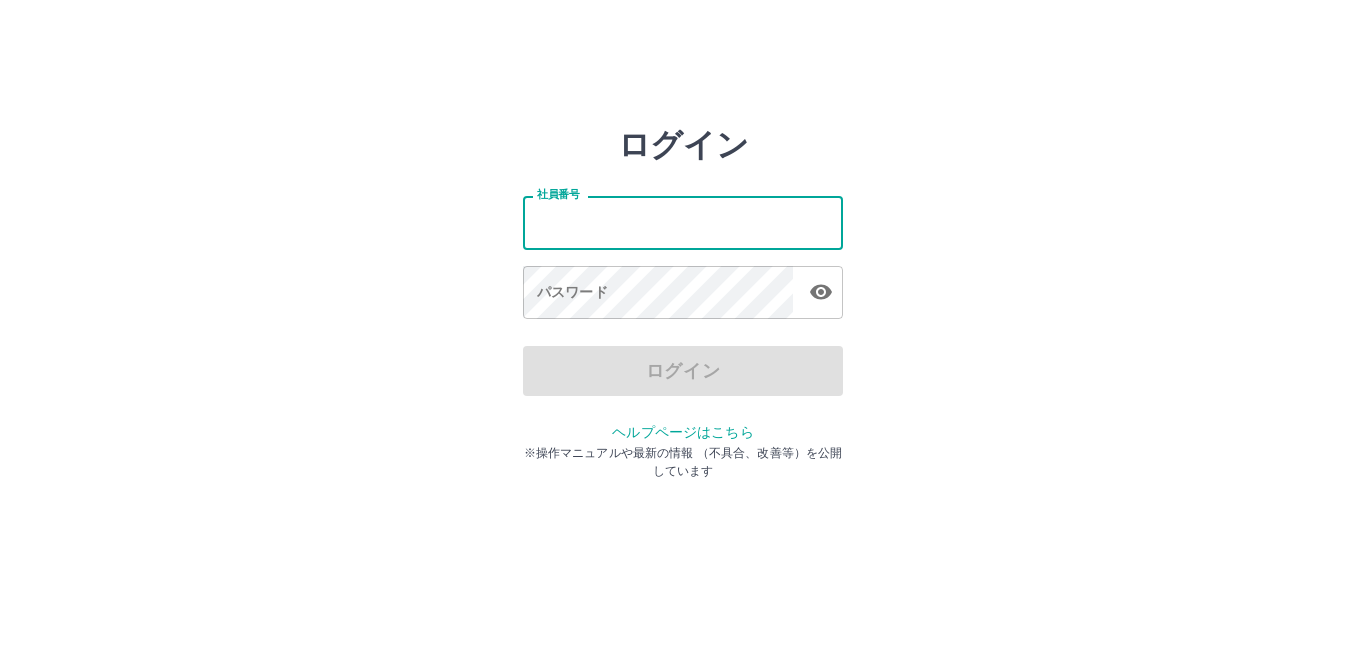 scroll, scrollTop: 0, scrollLeft: 0, axis: both 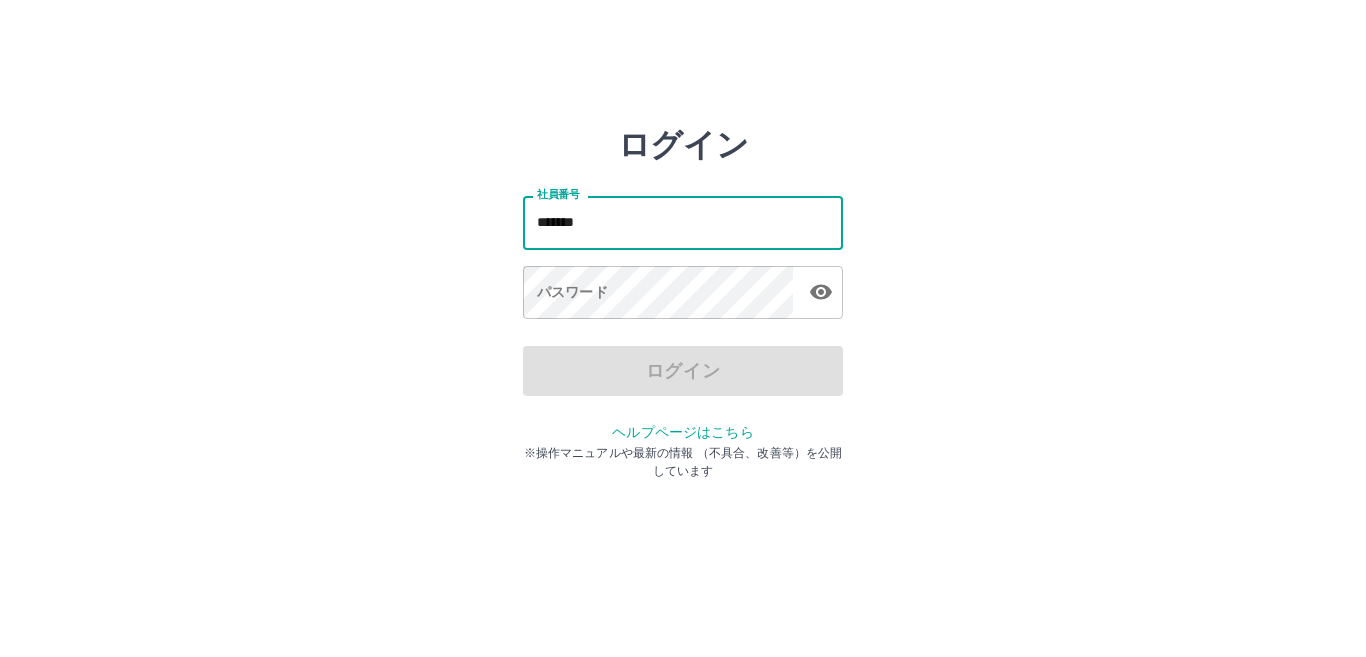 type on "*******" 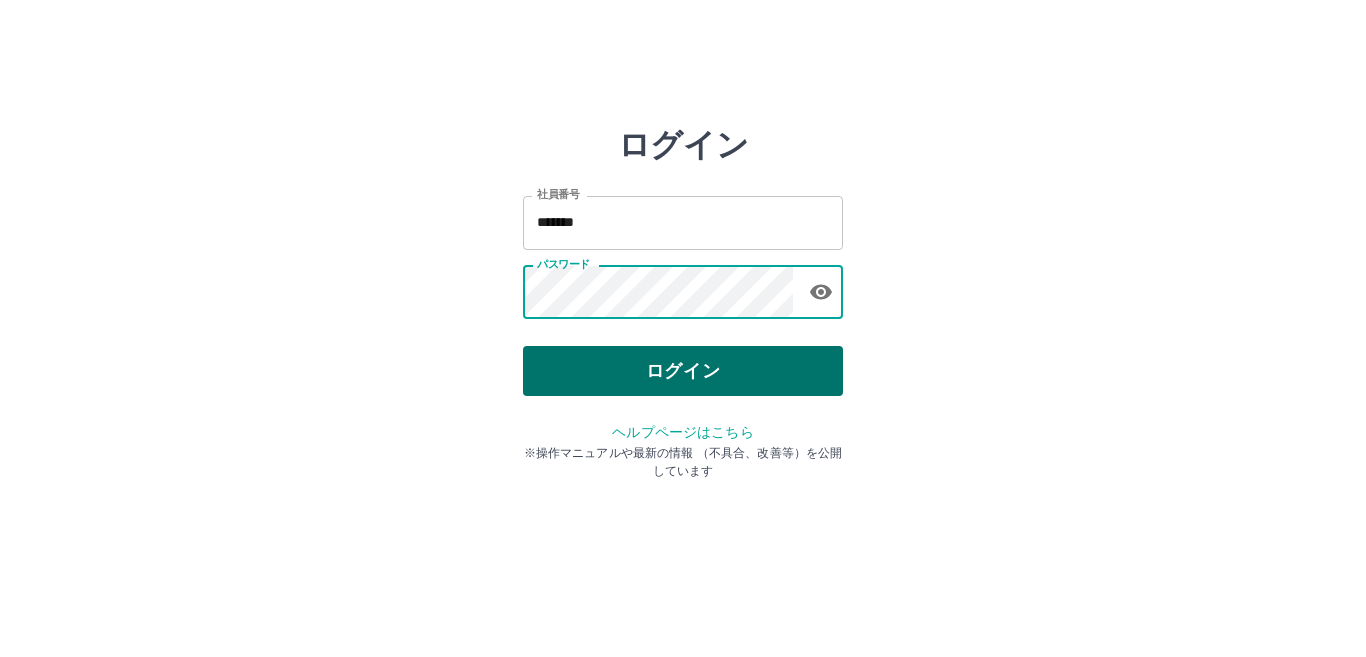 click on "ログイン" at bounding box center (683, 371) 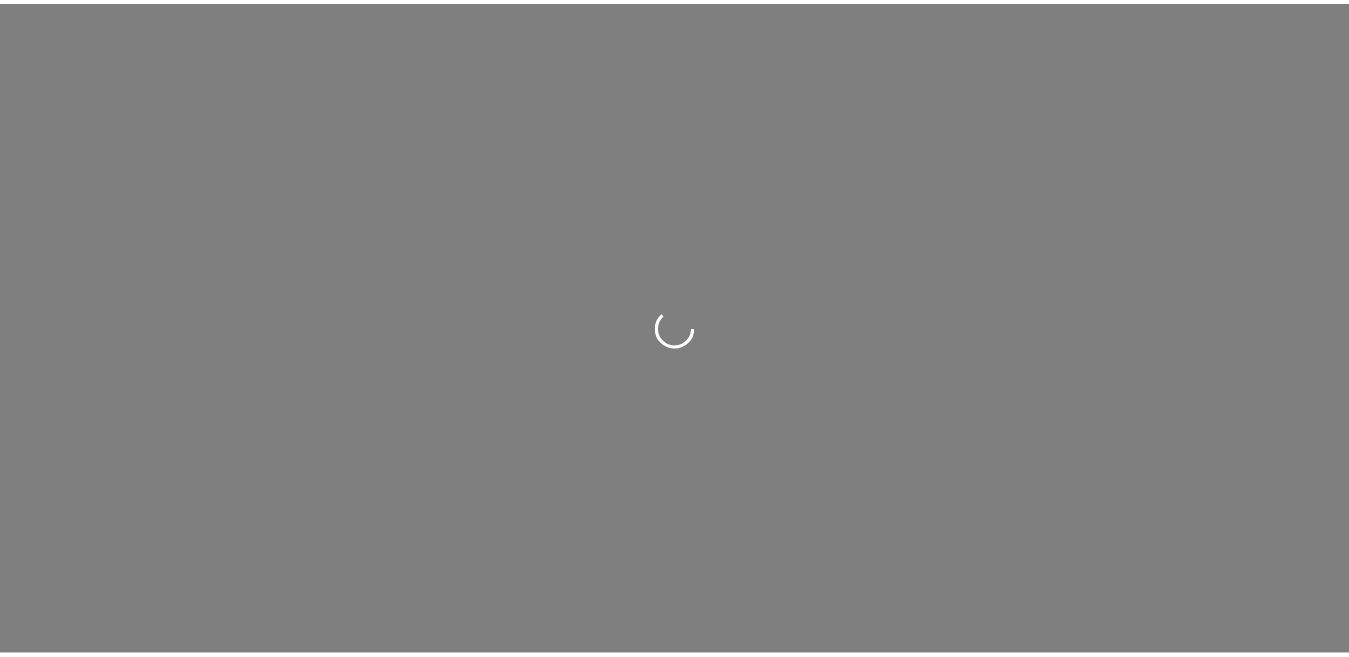 scroll, scrollTop: 0, scrollLeft: 0, axis: both 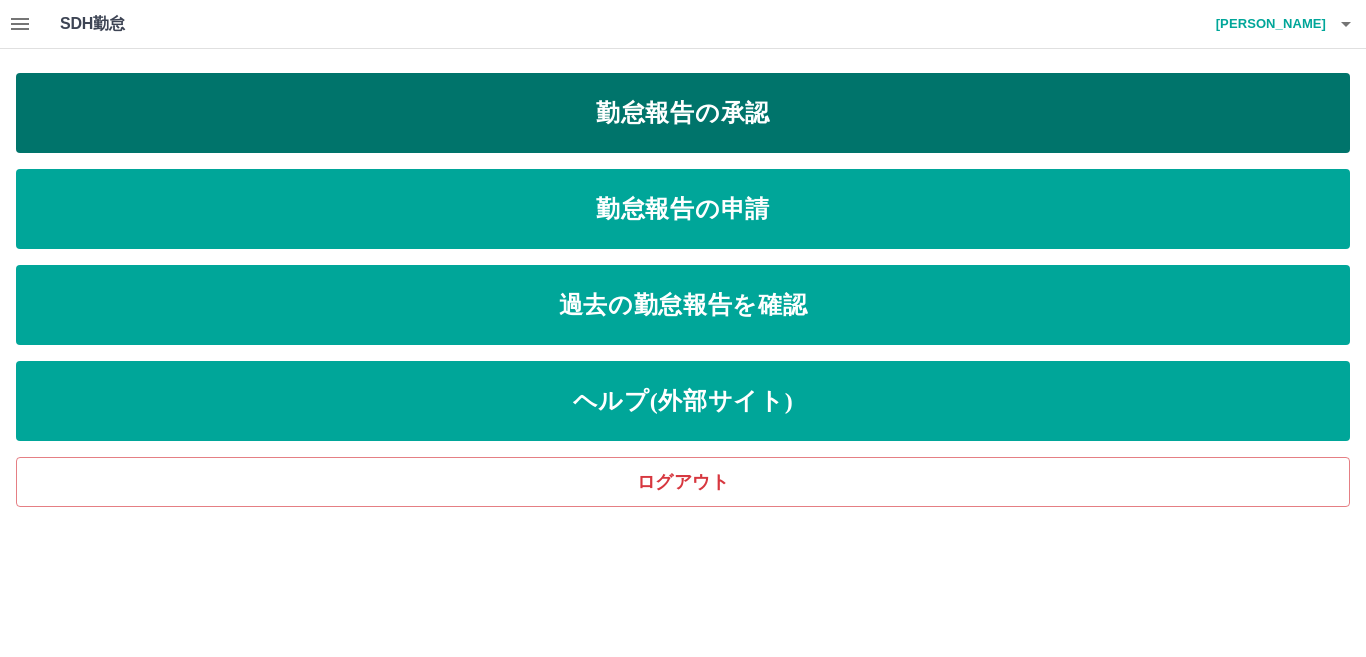 click on "勤怠報告の承認" at bounding box center (683, 113) 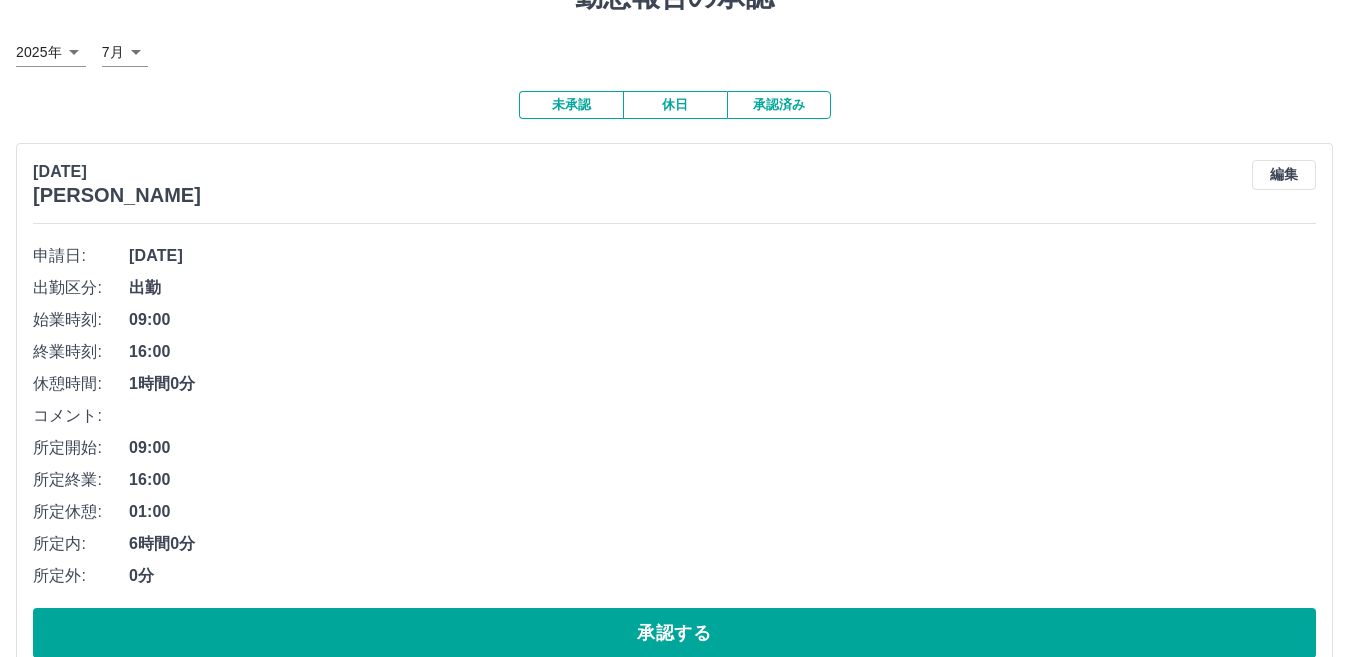 scroll, scrollTop: 200, scrollLeft: 0, axis: vertical 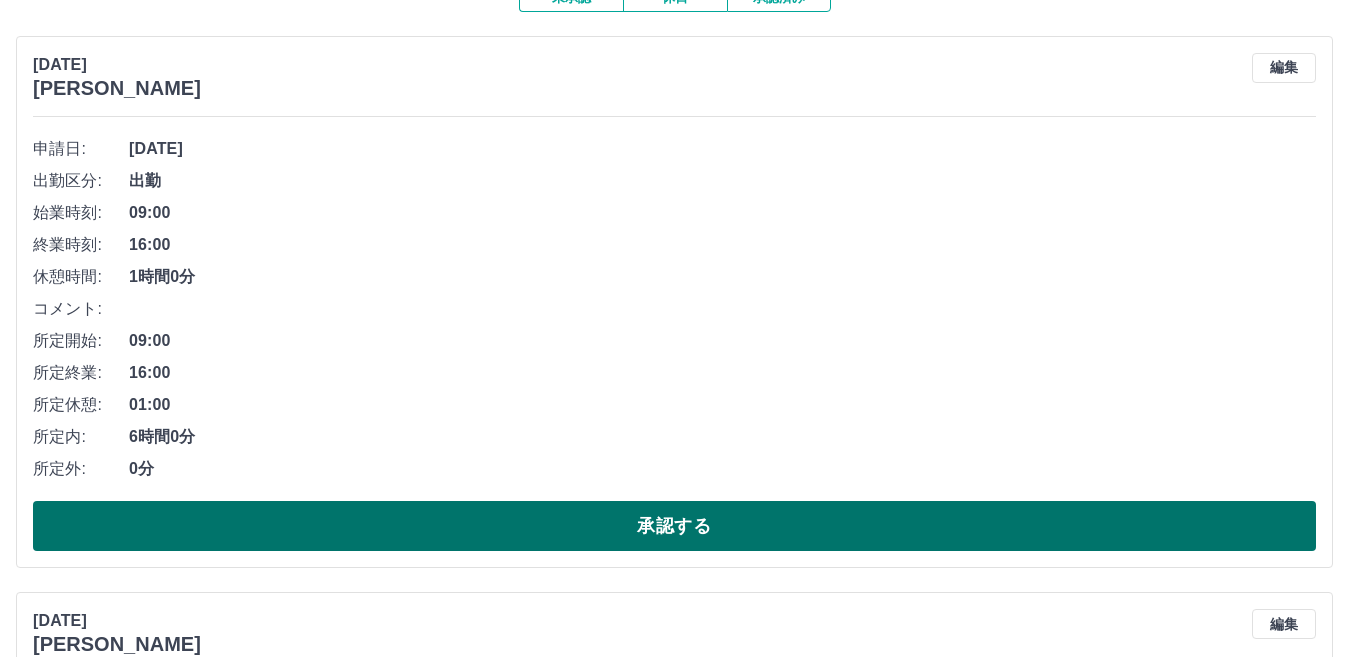 click on "承認する" at bounding box center [674, 526] 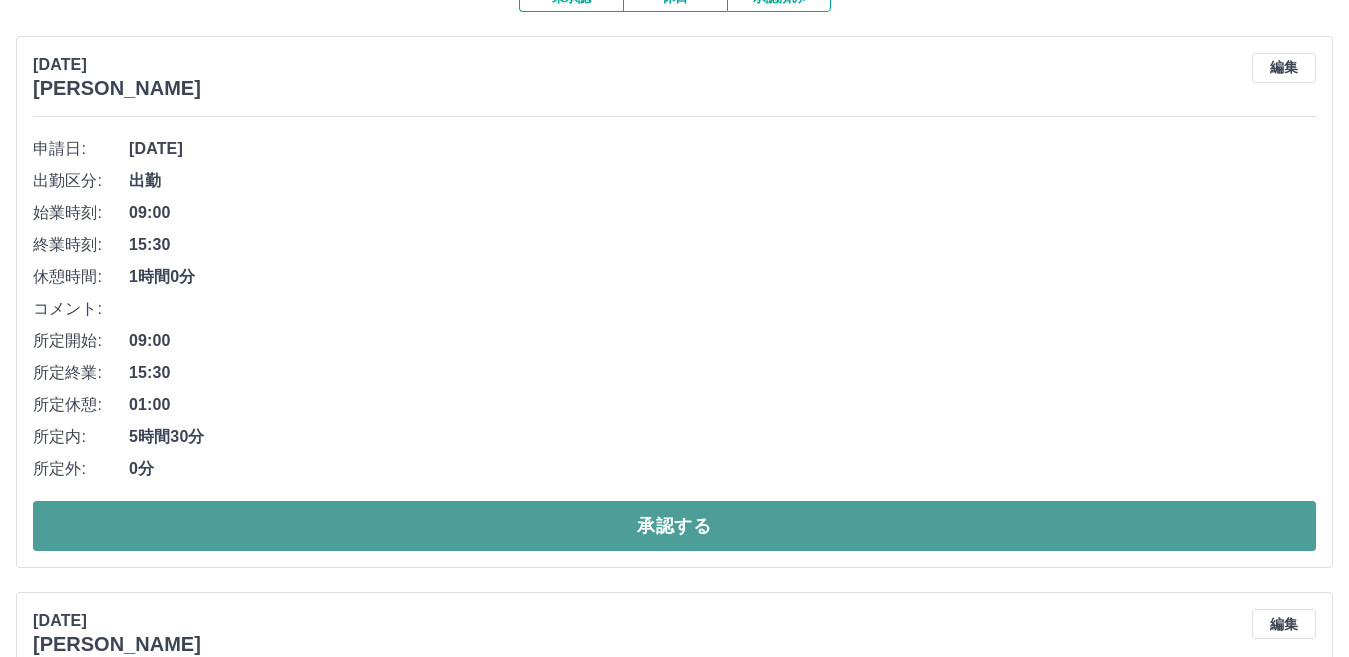 click on "承認する" at bounding box center [674, 526] 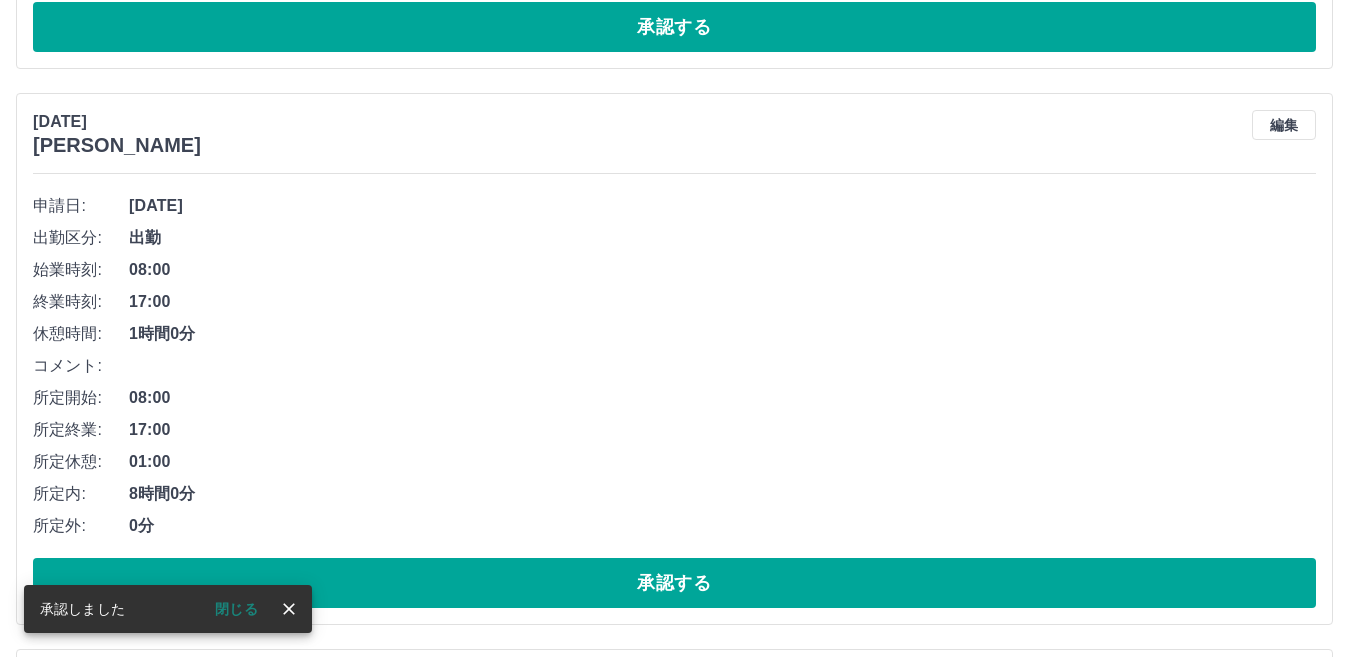 scroll, scrollTop: 700, scrollLeft: 0, axis: vertical 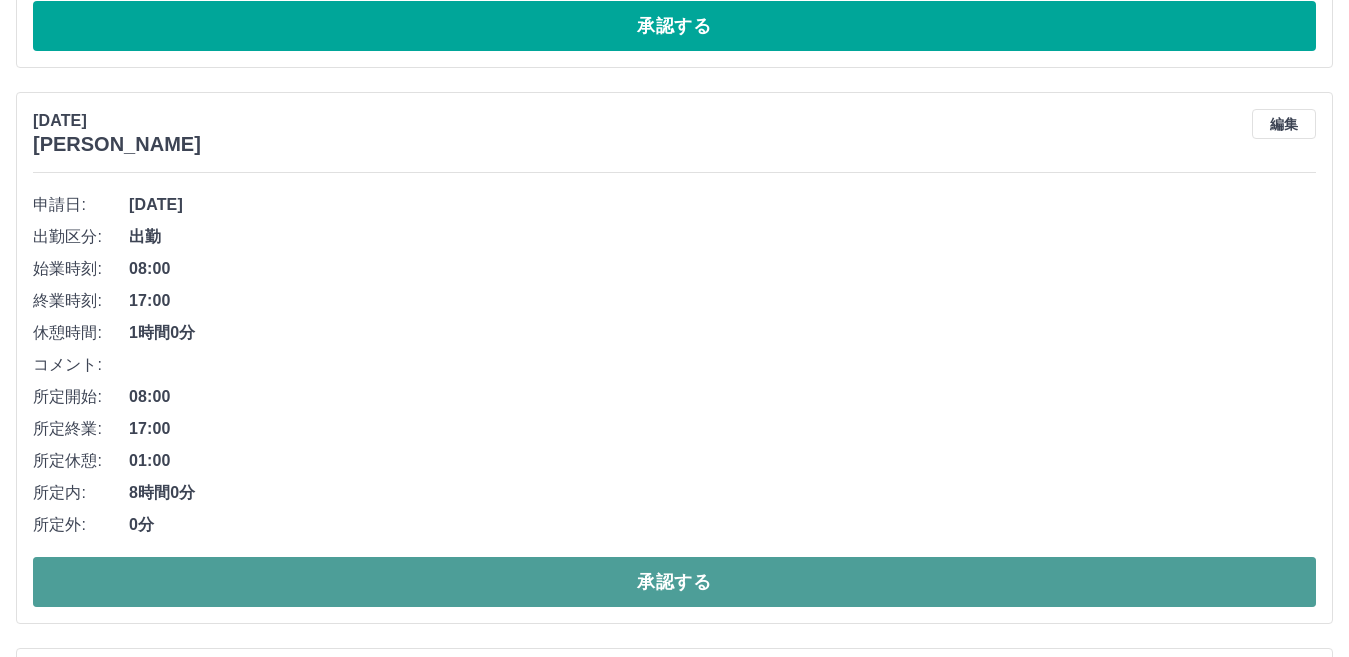 click on "承認する" at bounding box center [674, 582] 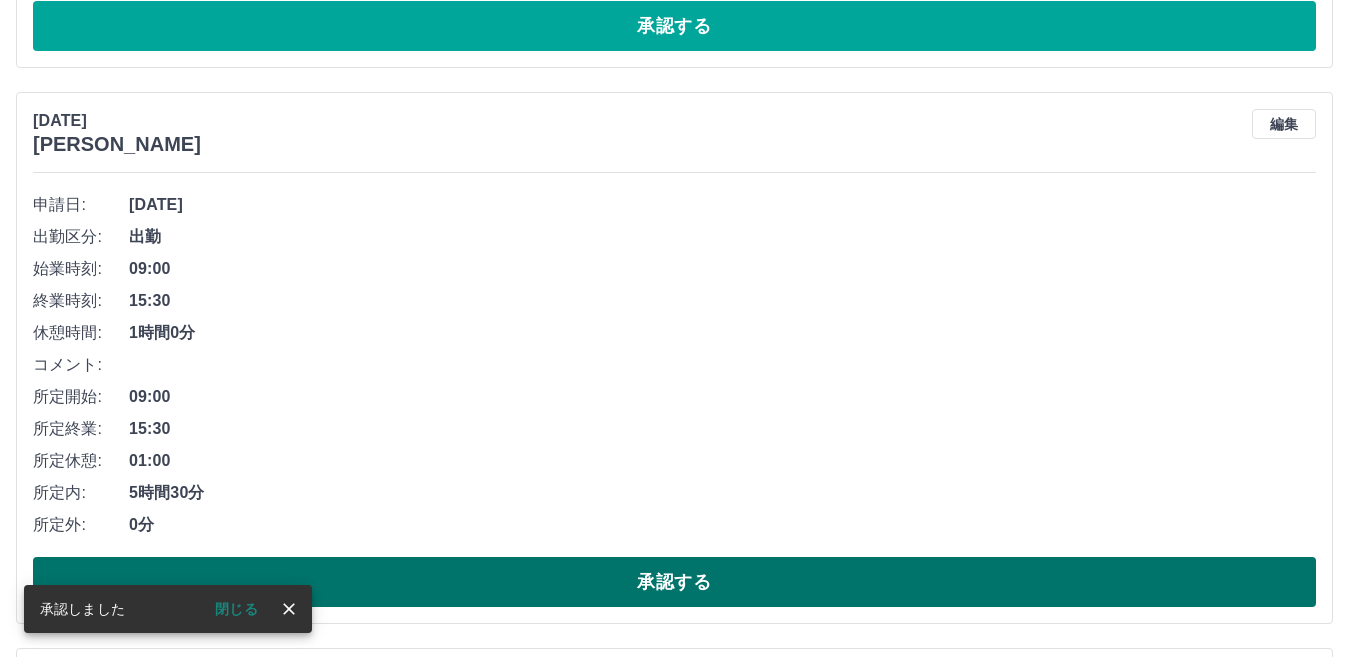scroll, scrollTop: 800, scrollLeft: 0, axis: vertical 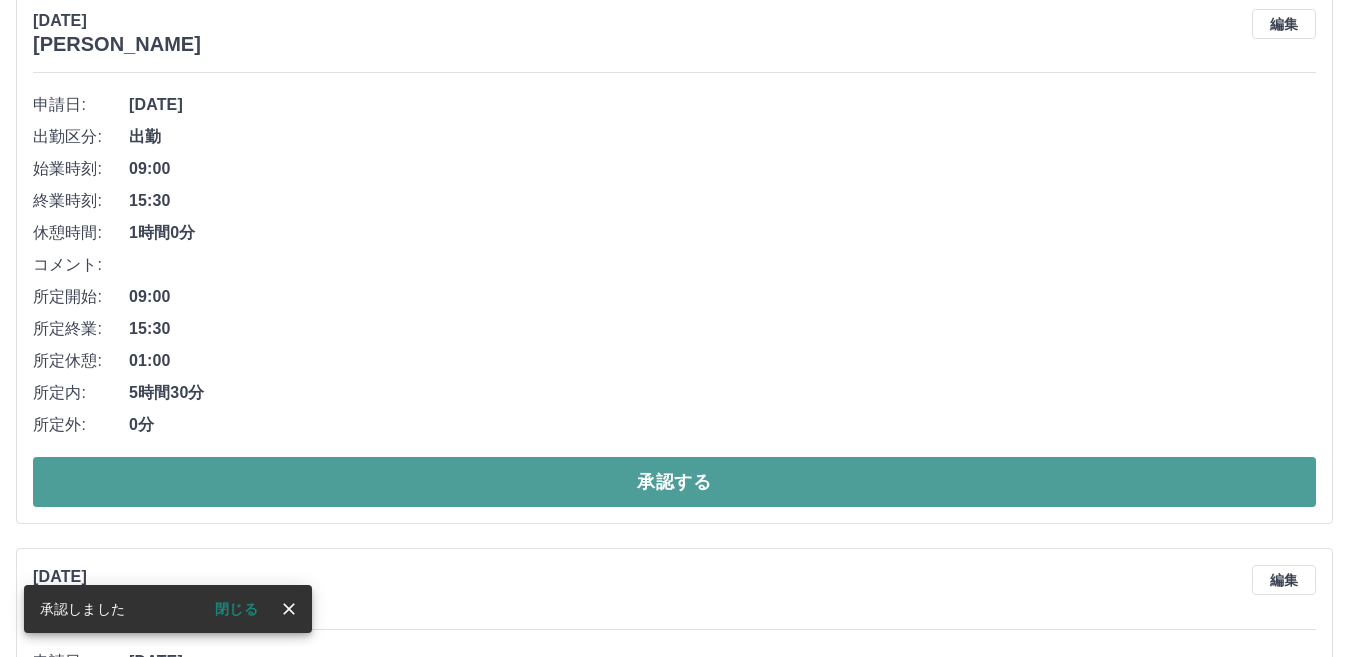 click on "承認する" at bounding box center (674, 482) 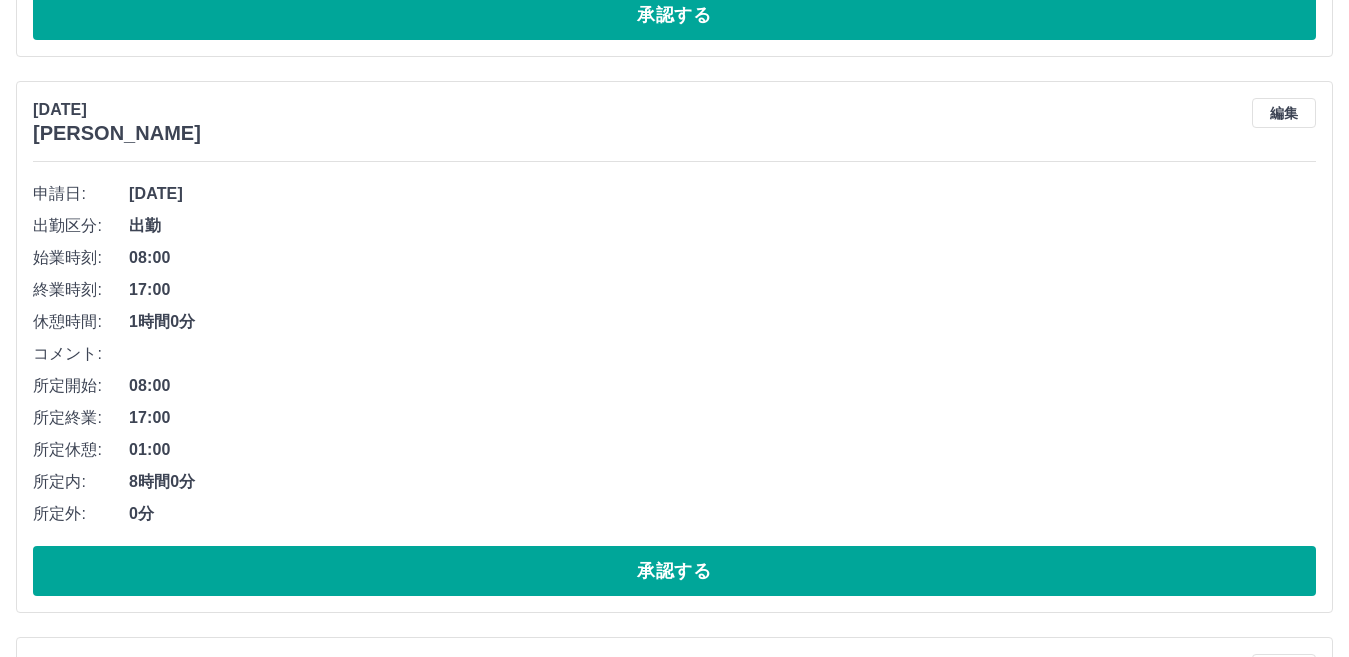 scroll, scrollTop: 744, scrollLeft: 0, axis: vertical 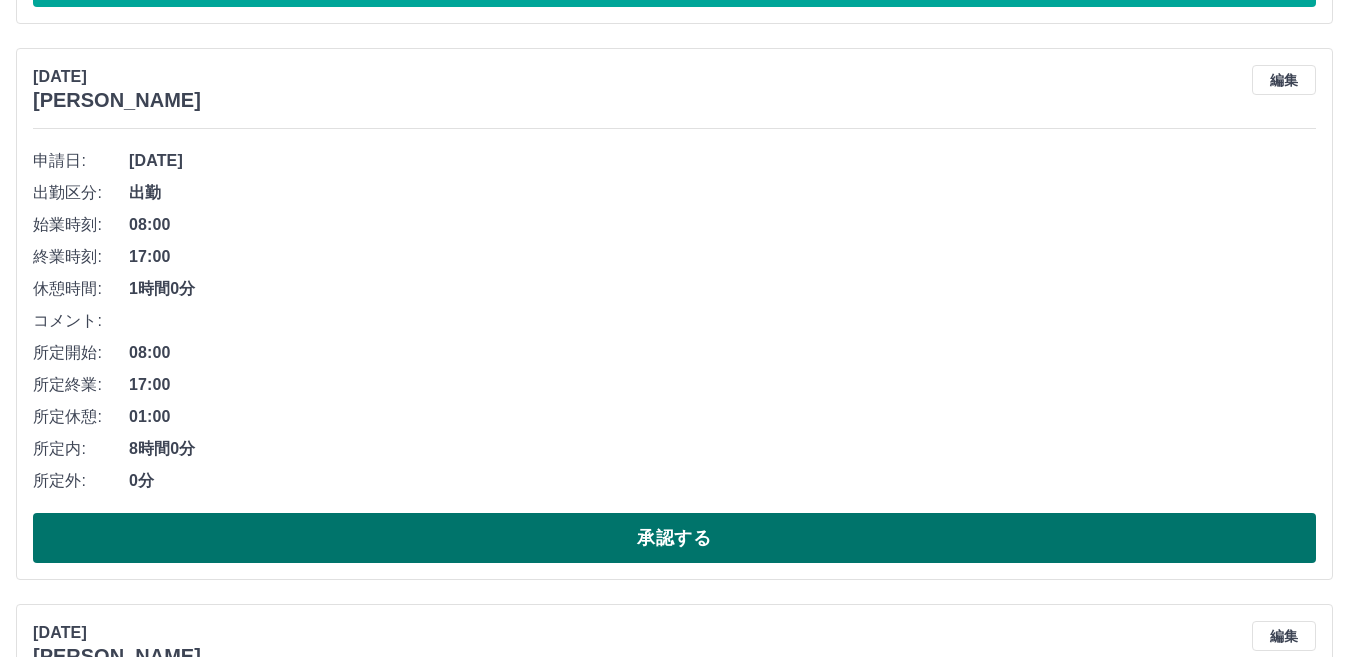 click on "承認する" at bounding box center [674, 538] 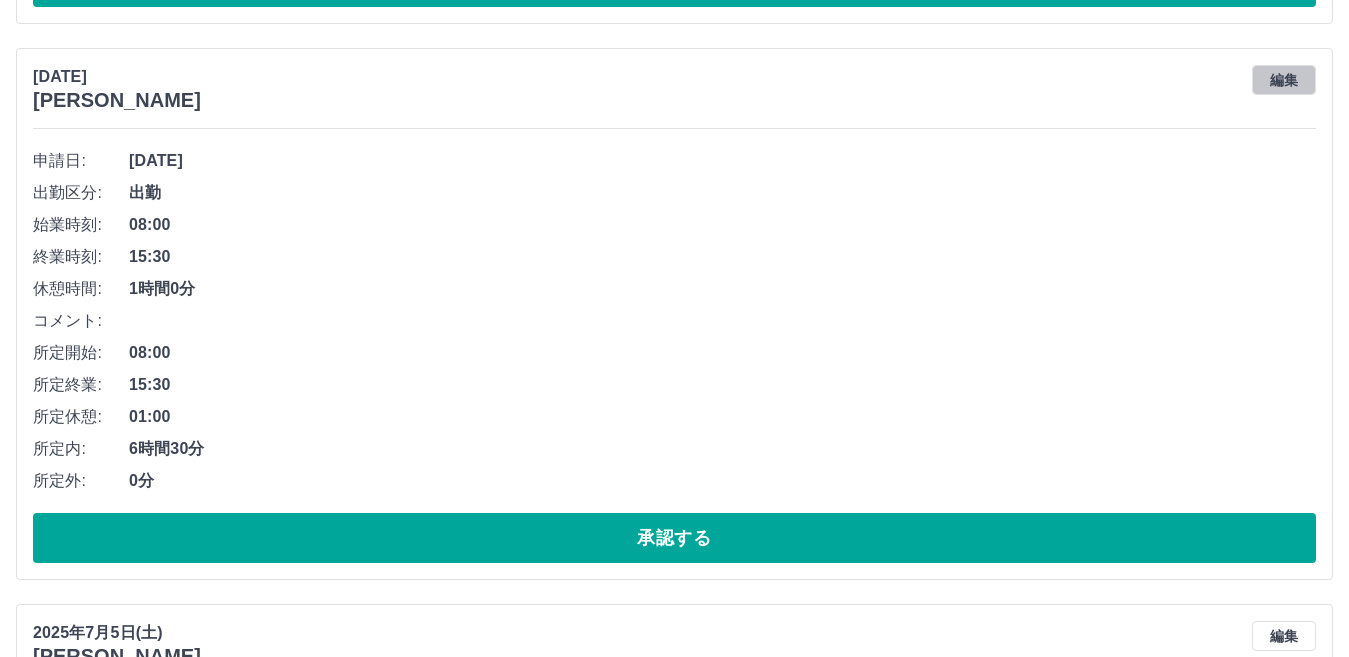 click on "編集" at bounding box center (1284, 80) 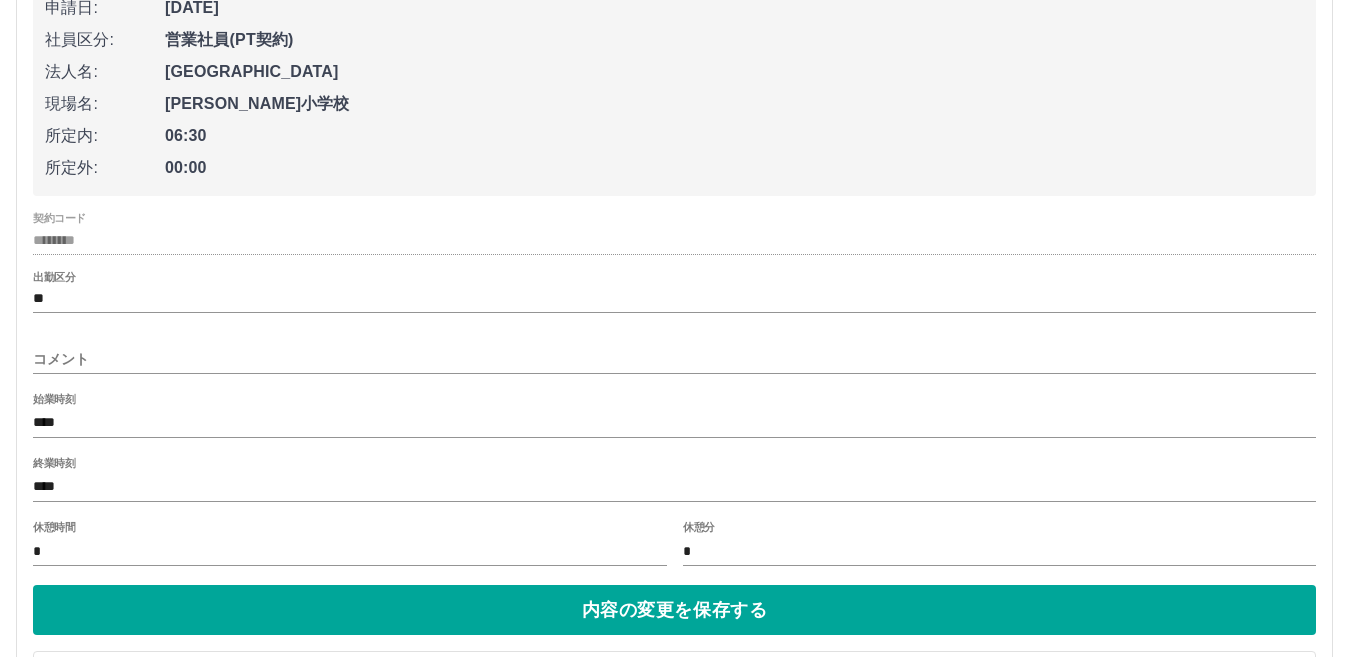 scroll, scrollTop: 944, scrollLeft: 0, axis: vertical 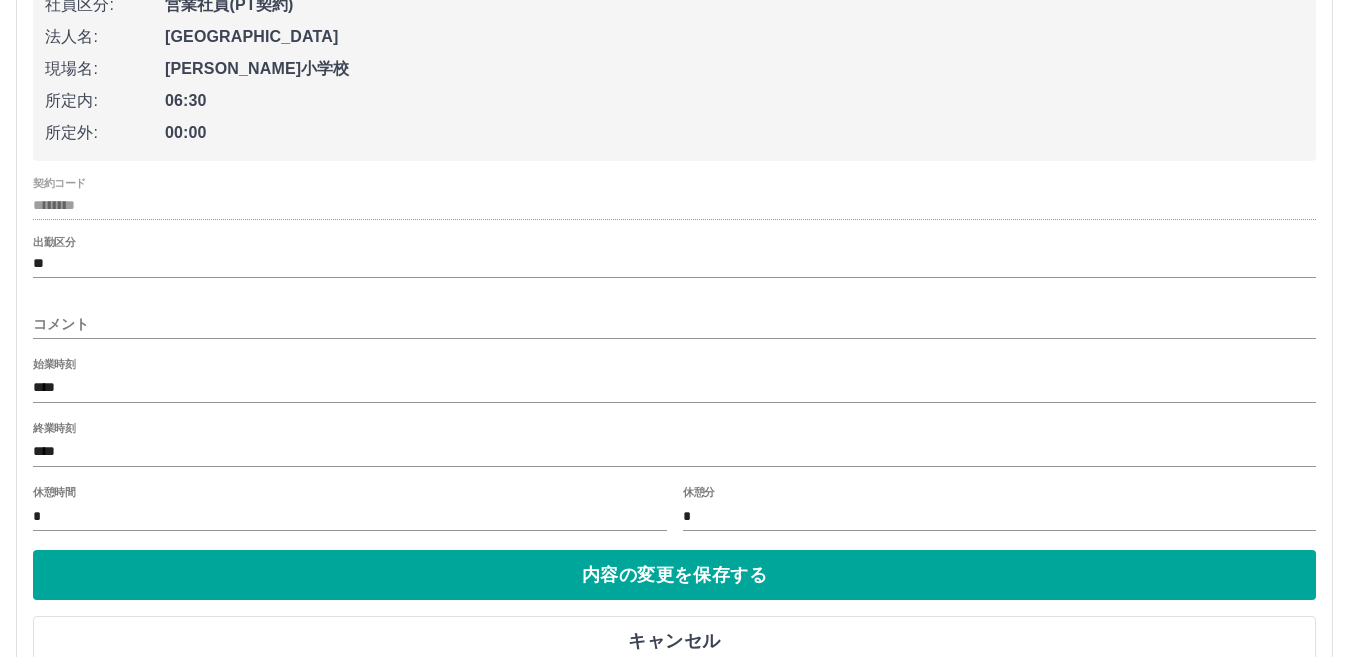 click on "コメント" at bounding box center [674, 324] 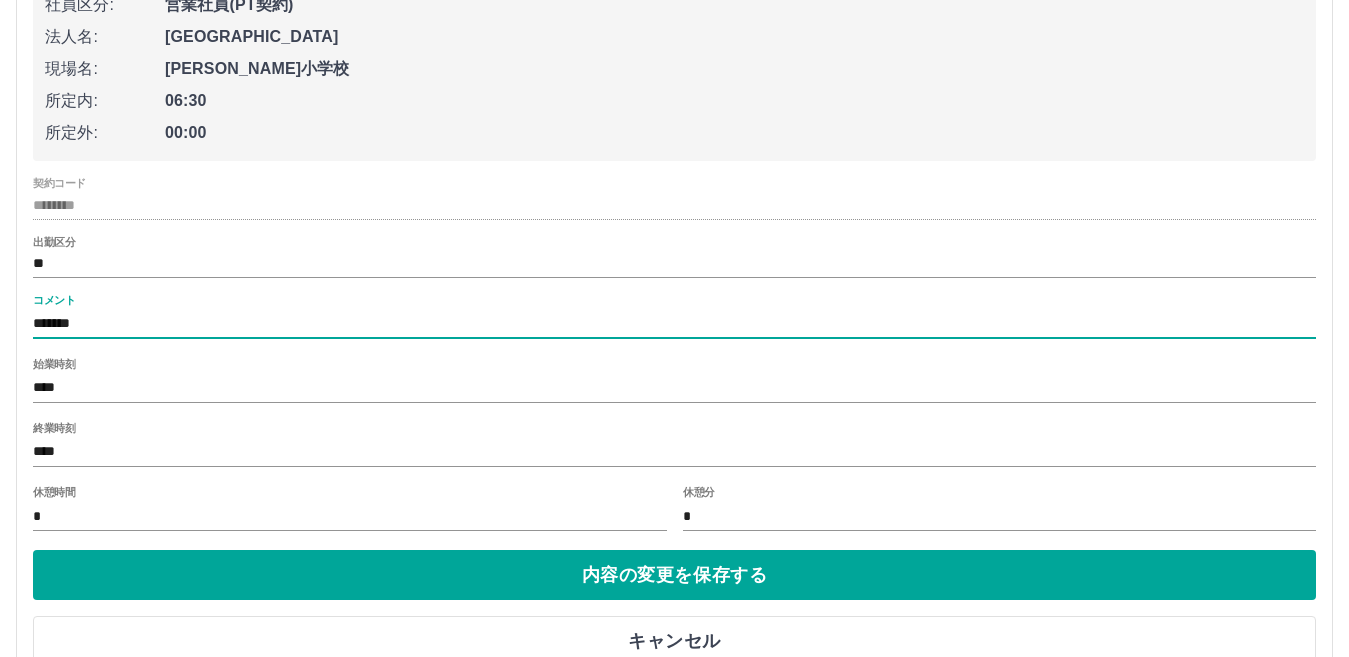 type on "******" 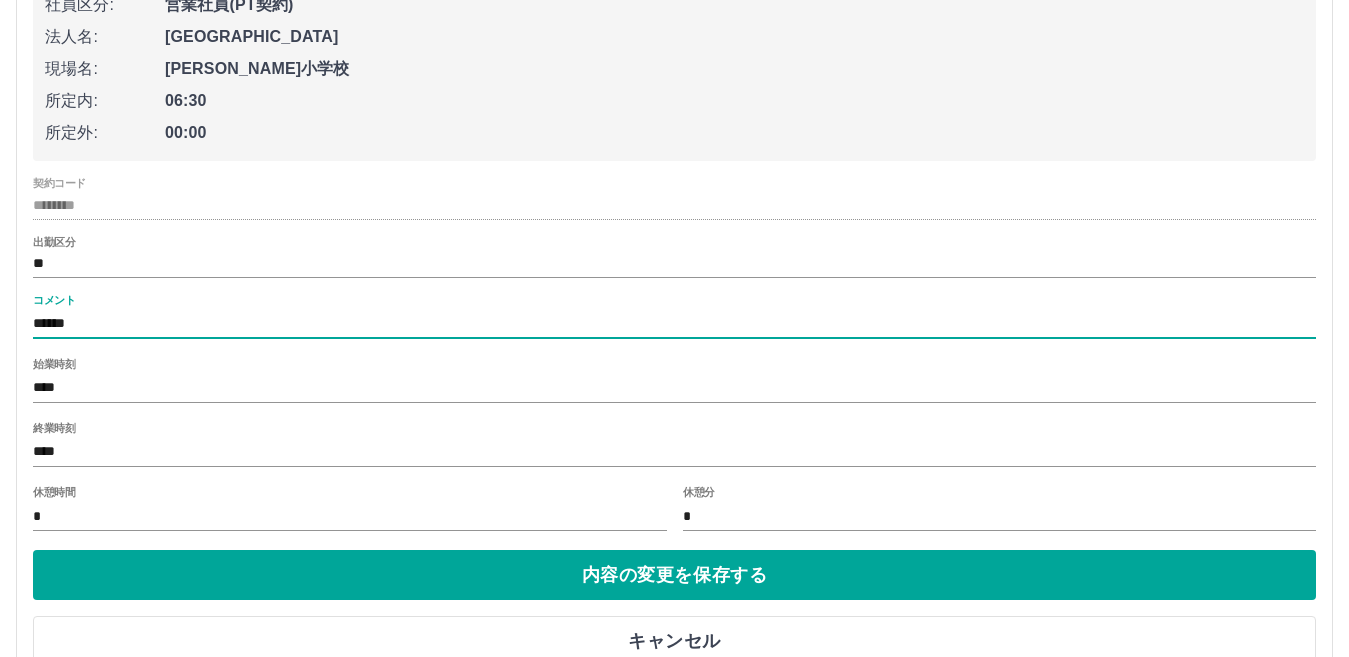click on "******" at bounding box center [674, 324] 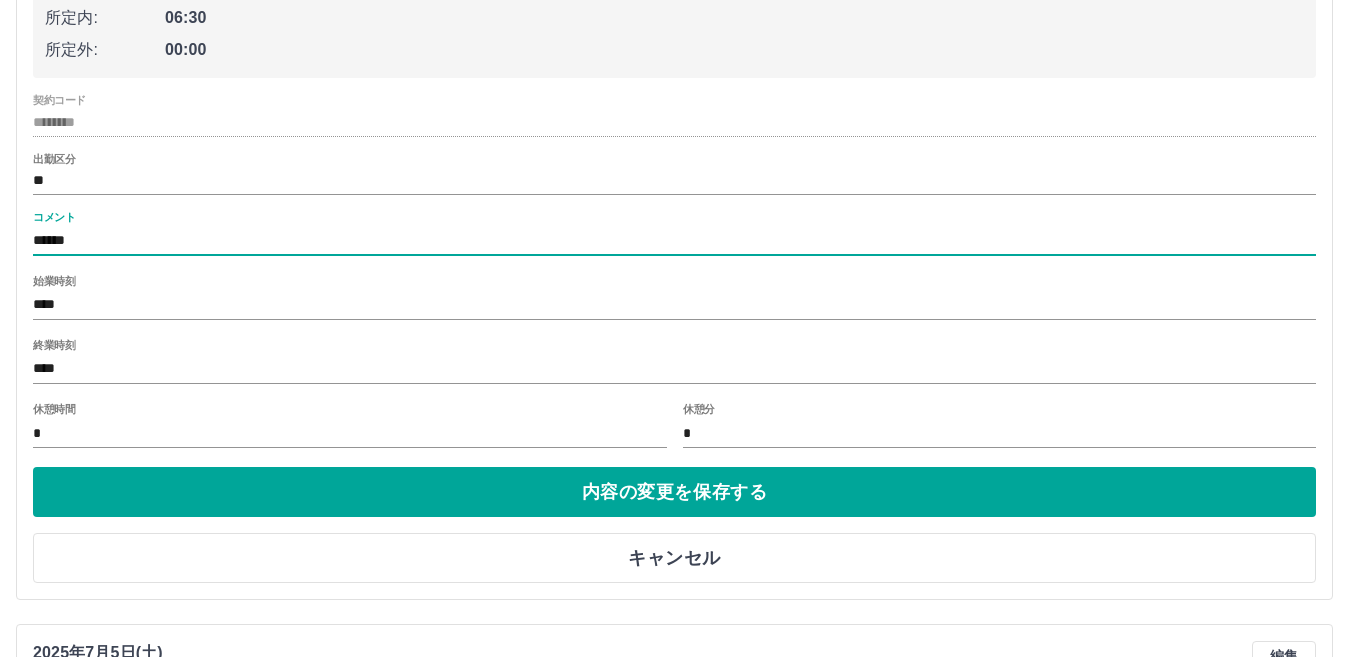 scroll, scrollTop: 1144, scrollLeft: 0, axis: vertical 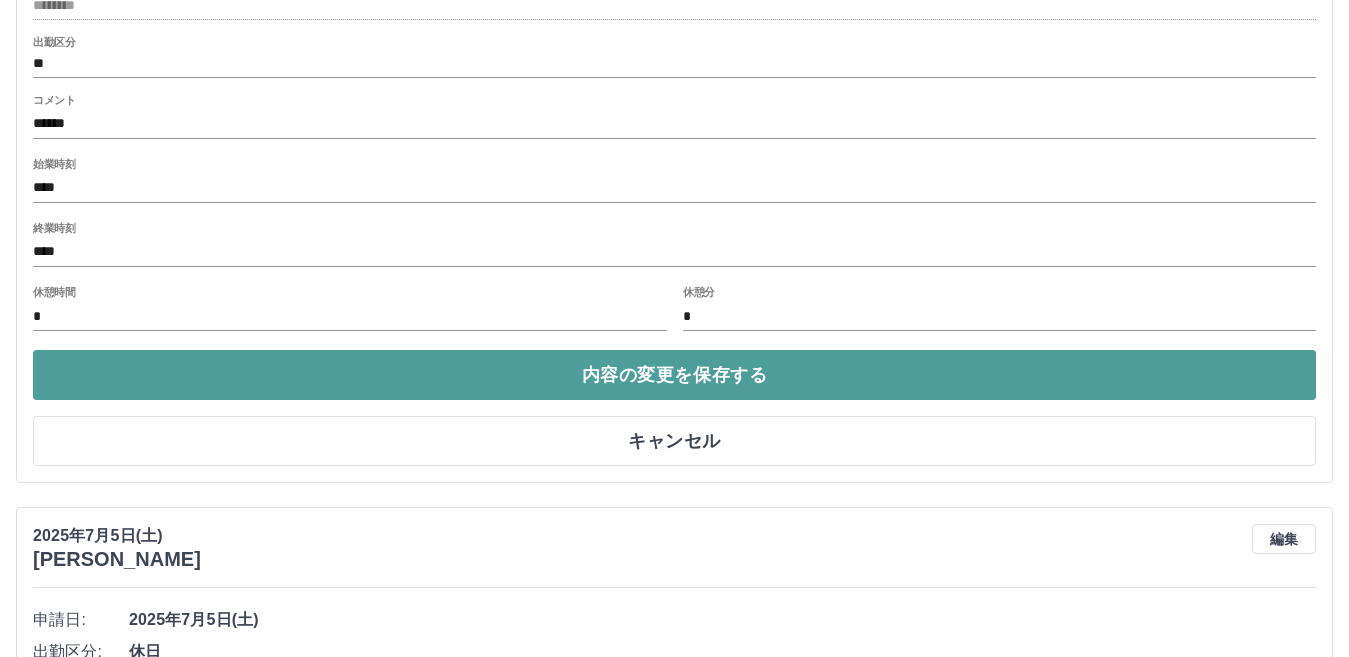 click on "内容の変更を保存する" at bounding box center [674, 375] 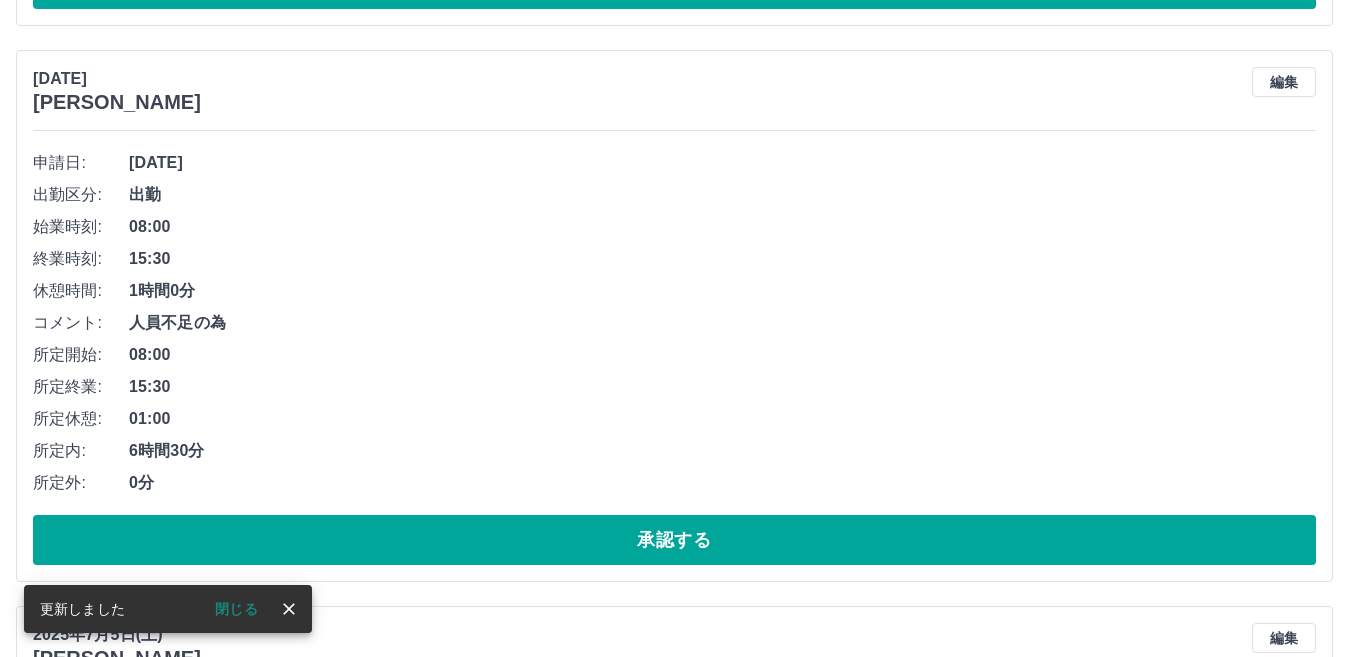 scroll, scrollTop: 744, scrollLeft: 0, axis: vertical 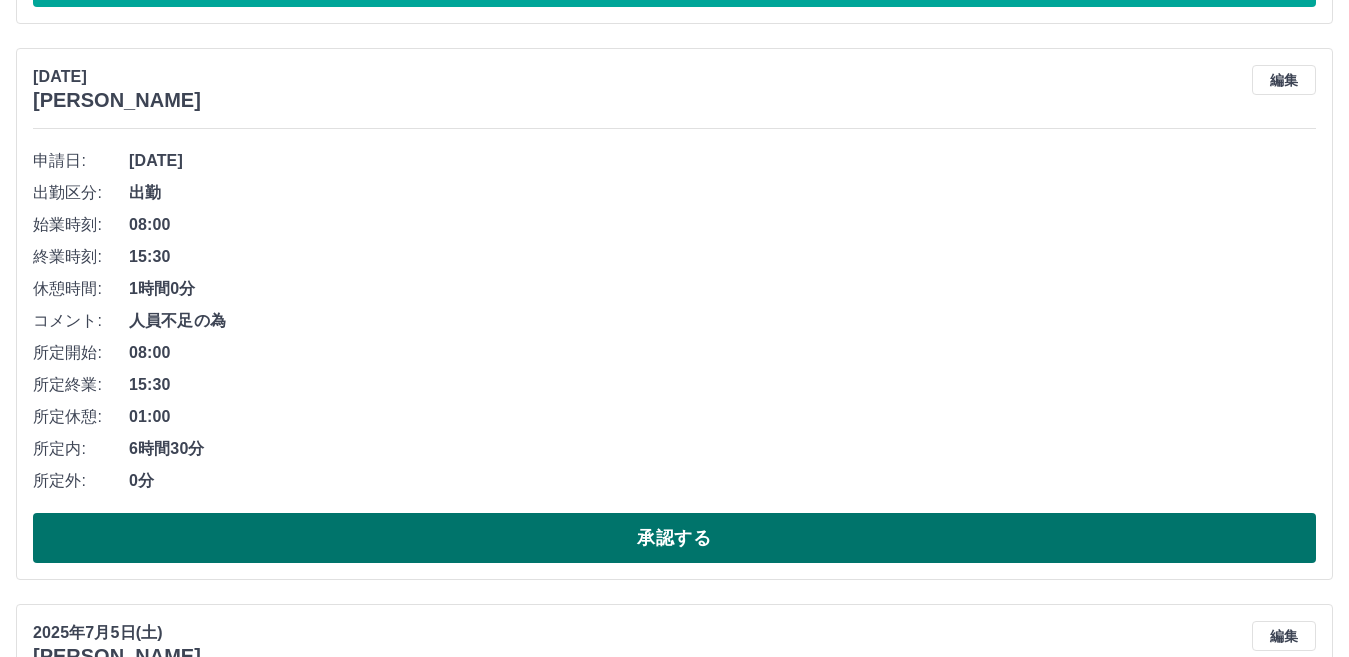 click on "承認する" at bounding box center [674, 538] 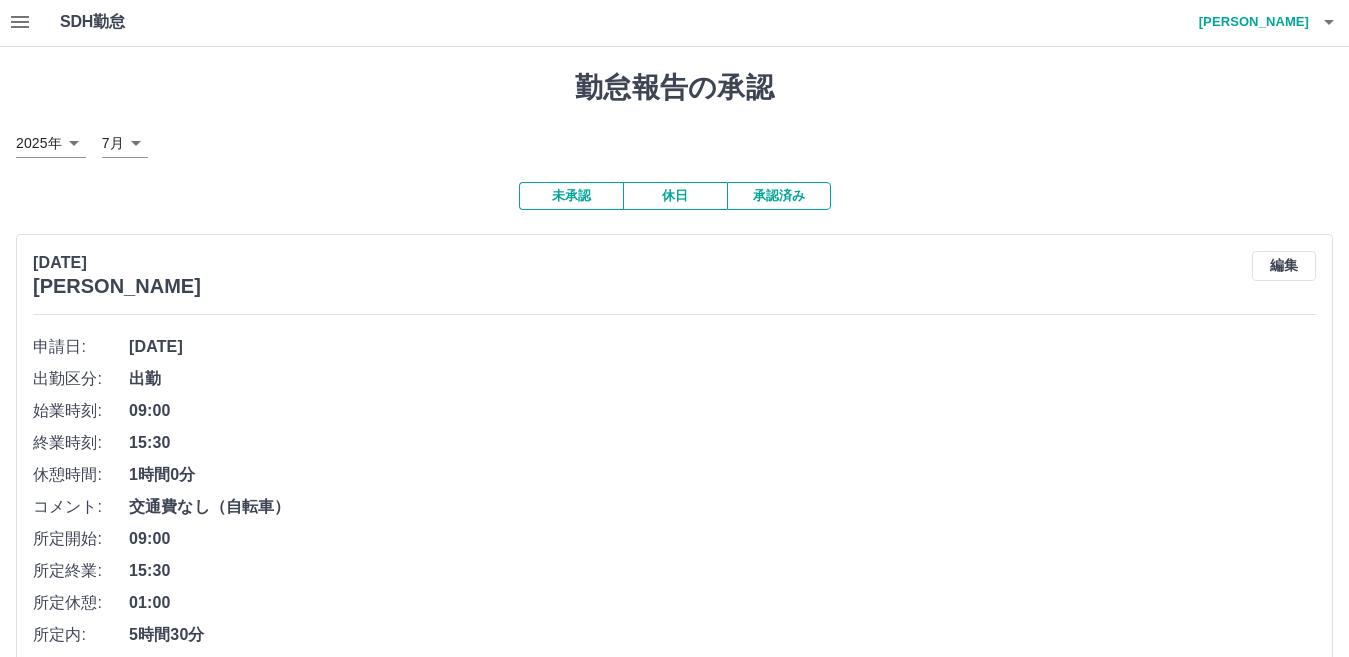 scroll, scrollTop: 0, scrollLeft: 0, axis: both 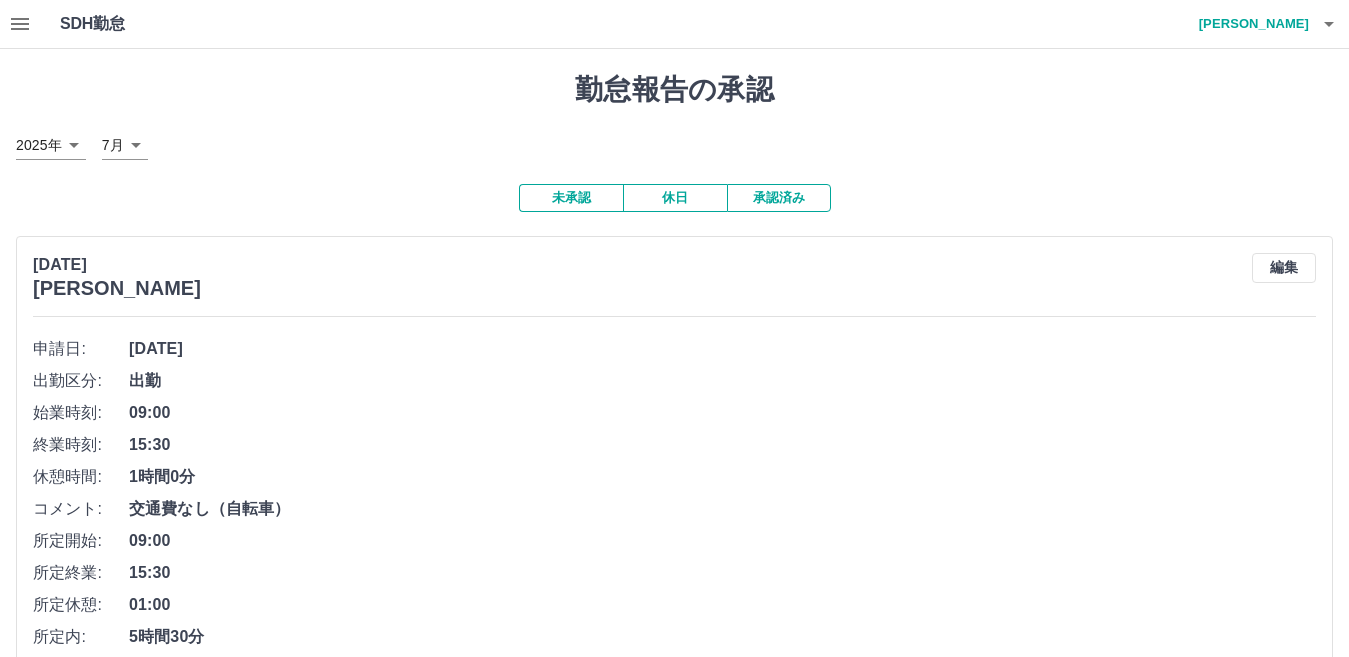 click 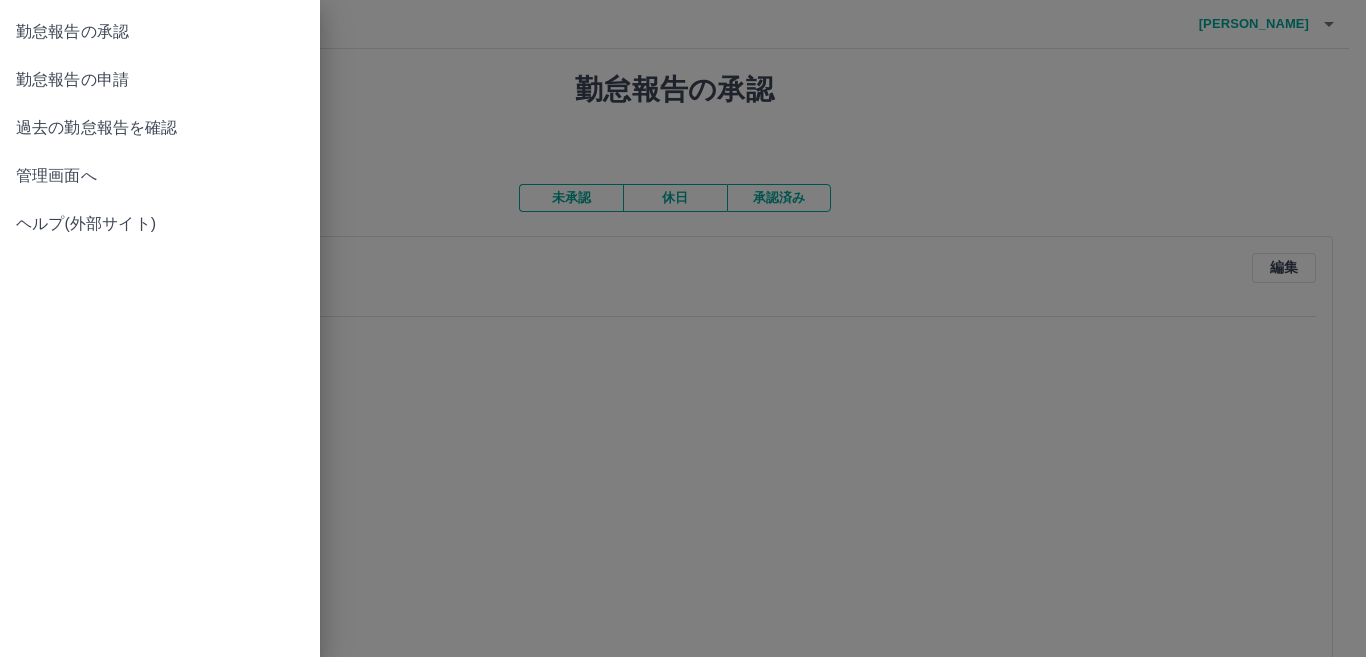 click on "管理画面へ" at bounding box center [160, 176] 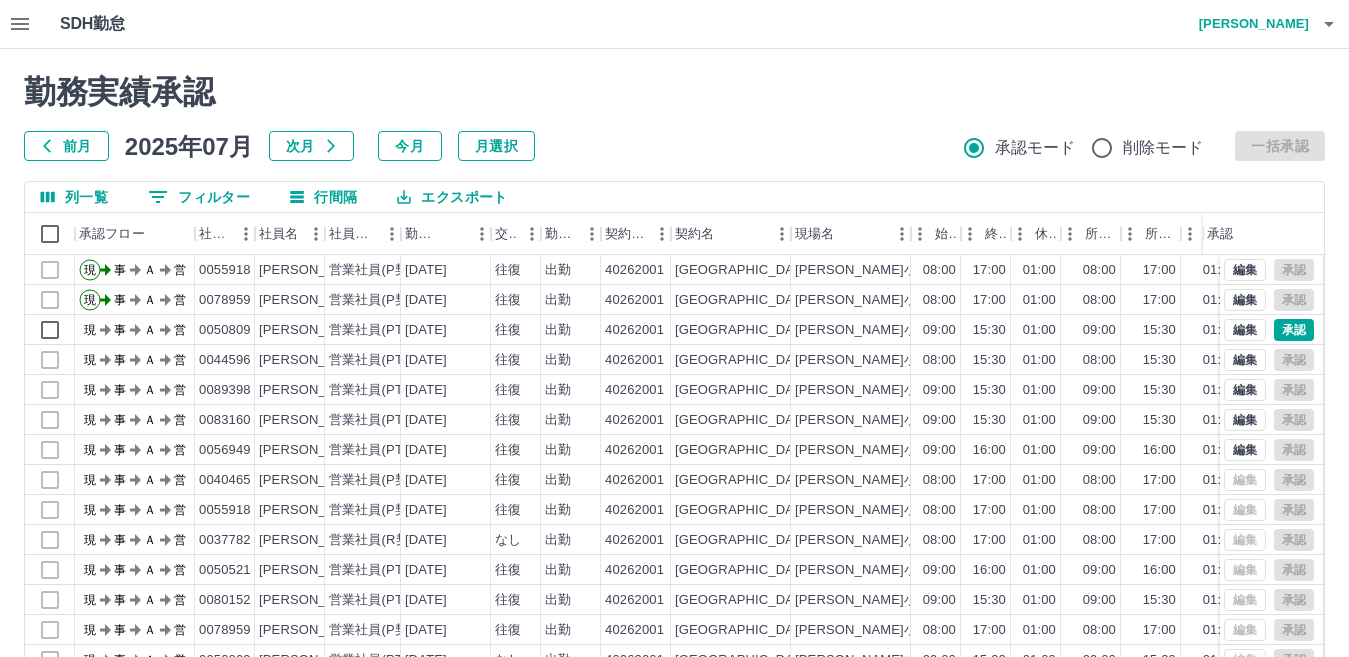 scroll, scrollTop: 188, scrollLeft: 0, axis: vertical 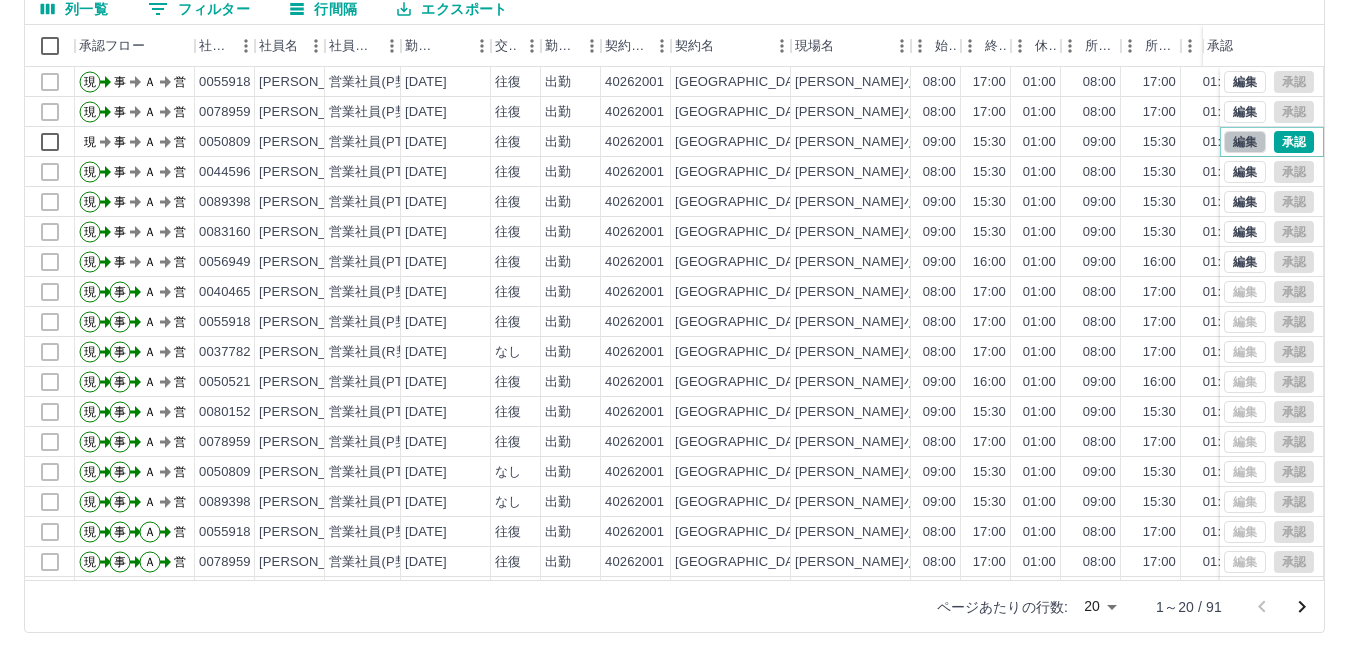 click on "編集" at bounding box center [1245, 142] 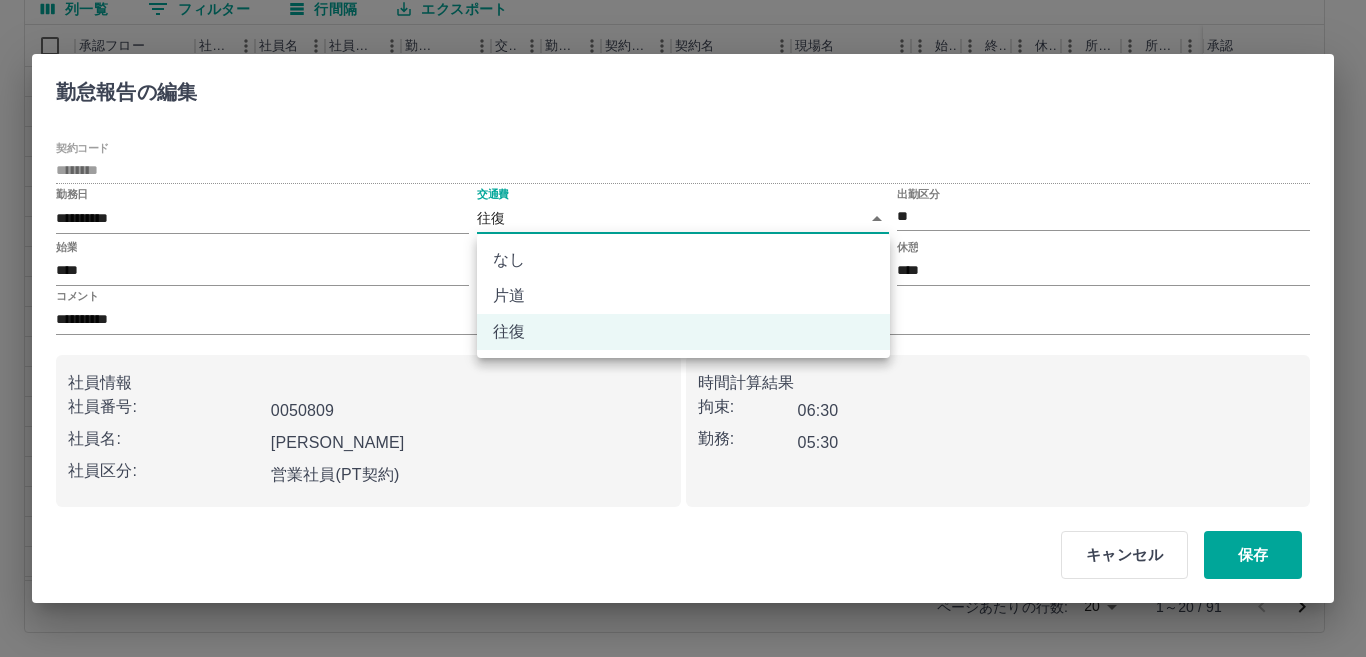 click on "SDH勤怠 [PERSON_NAME] 勤務実績承認 前月 [DATE] 次月 今月 月選択 承認モード 削除モード 一括承認 列一覧 0 フィルター 行間隔 エクスポート 承認フロー 社員番号 社員名 社員区分 勤務日 交通費 勤務区分 契約コード 契約名 現場名 始業 終業 休憩 所定開始 所定終業 所定休憩 拘束 勤務 遅刻等 コメント ステータス 承認 現 事 Ａ 営 0055918 [PERSON_NAME] 営業社員(P契約) [DATE] 往復 出勤 40262001 [GEOGRAPHIC_DATA] [PERSON_NAME]小学校 08:00 17:00 01:00 08:00 17:00 01:00 09:00 08:00 00:00 事務担当者承認待 現 事 Ａ 営 0078959 [PERSON_NAME] 営業社員(P契約) [DATE] 往復 出勤 40262001 [GEOGRAPHIC_DATA] [PERSON_NAME]小学校 08:00 17:00 01:00 08:00 17:00 01:00 09:00 08:00 00:00 事務担当者承認待 現 事 Ａ 営 0050809 [PERSON_NAME] 営業社員(PT契約) [DATE] 往復 出勤 40262001 [GEOGRAPHIC_DATA] [PERSON_NAME]小学校 09:00 15:30 01:00 09:00 15:30 01:00 06:30 05:30 00:00 現 事 Ａ" at bounding box center (683, 234) 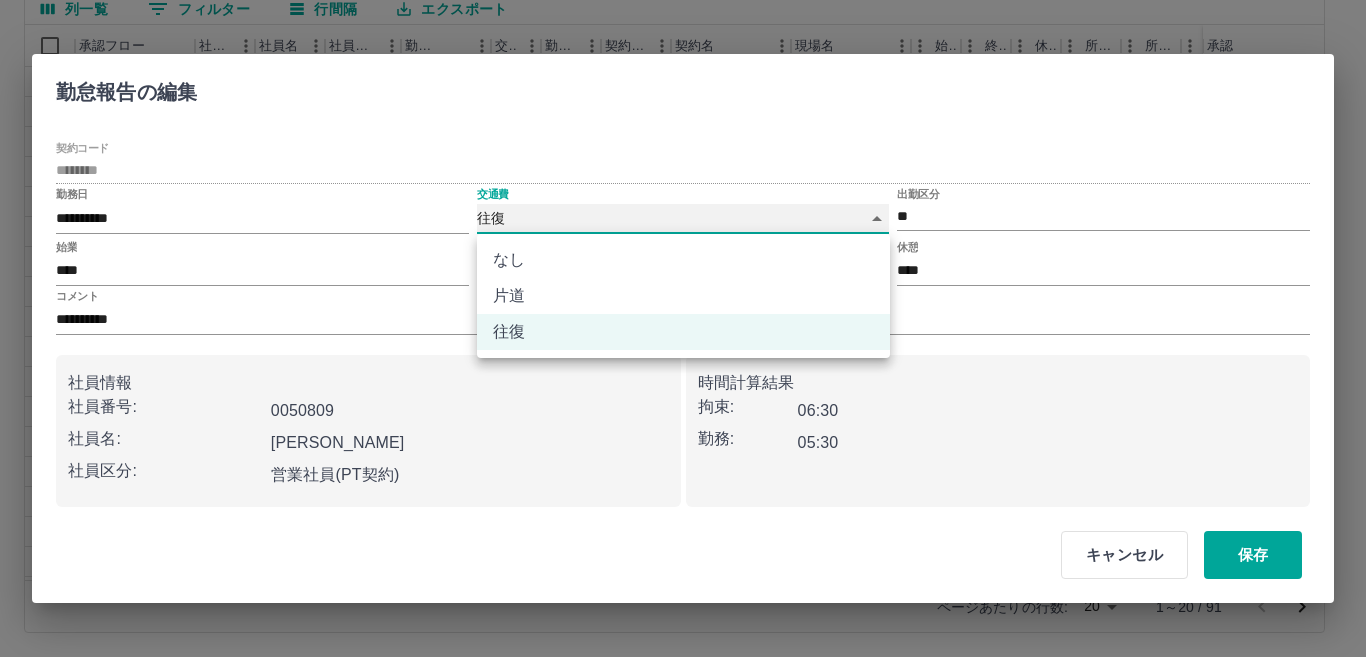 type on "****" 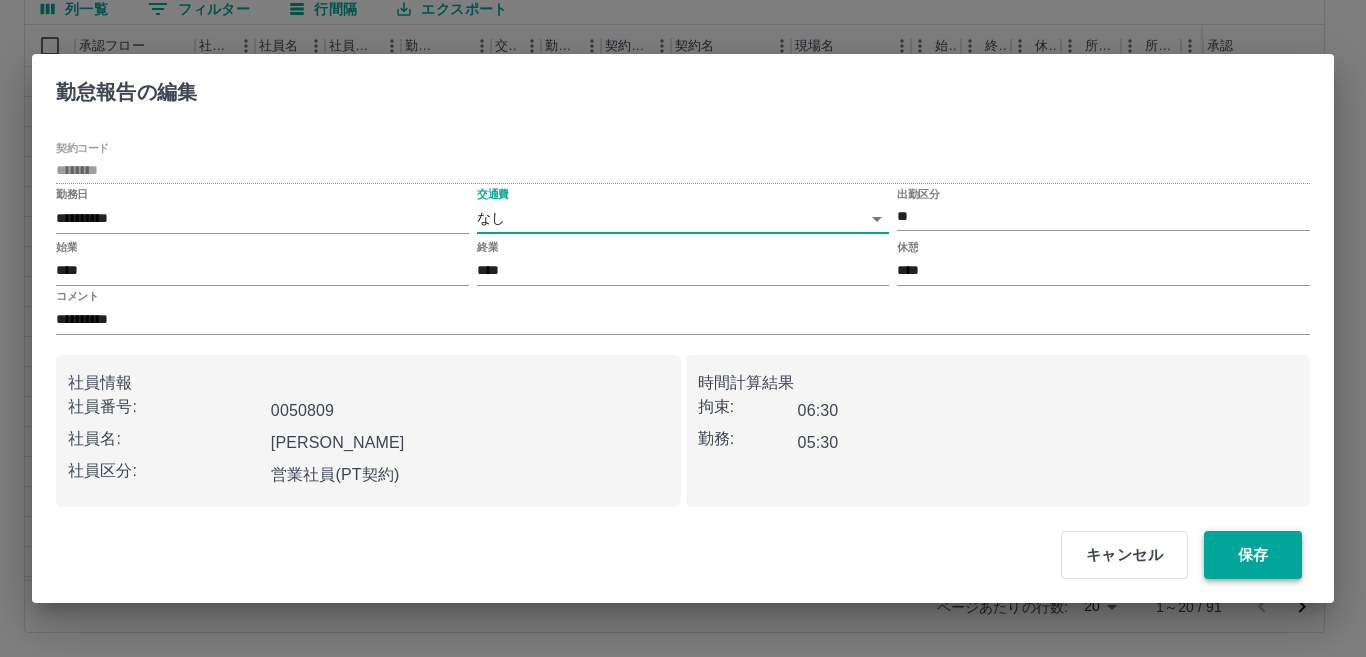 click on "保存" at bounding box center (1253, 555) 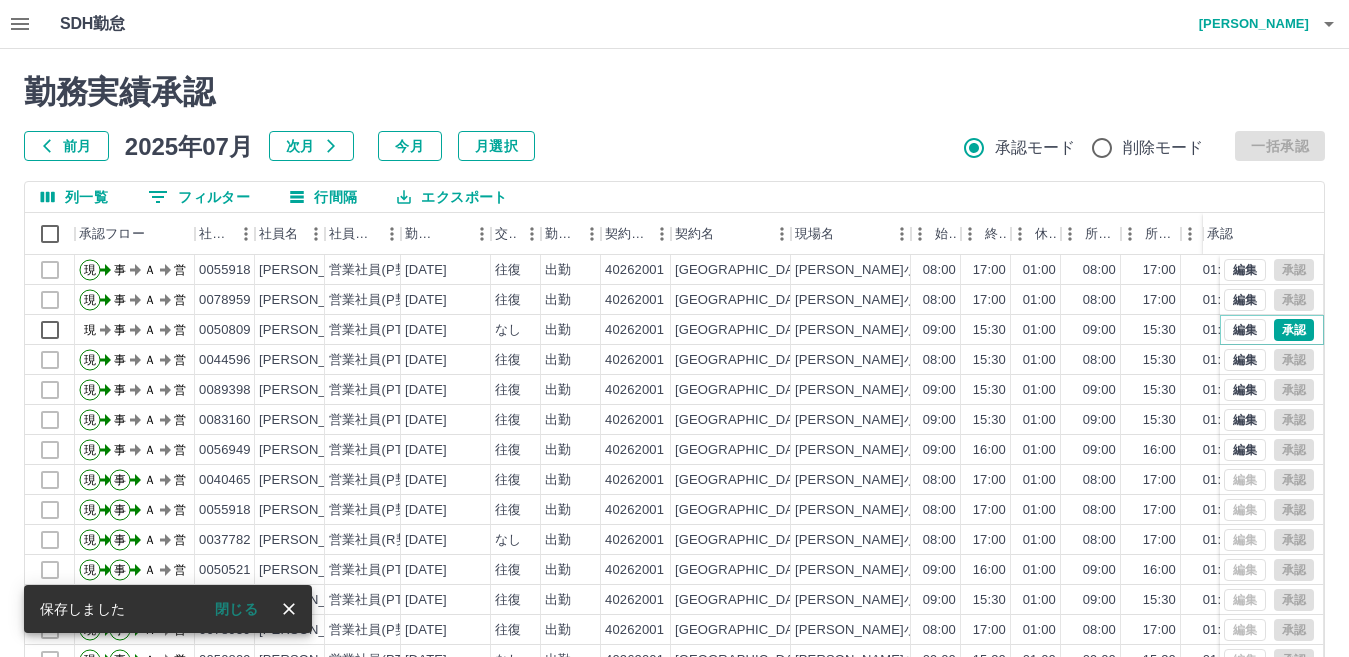 scroll, scrollTop: 188, scrollLeft: 0, axis: vertical 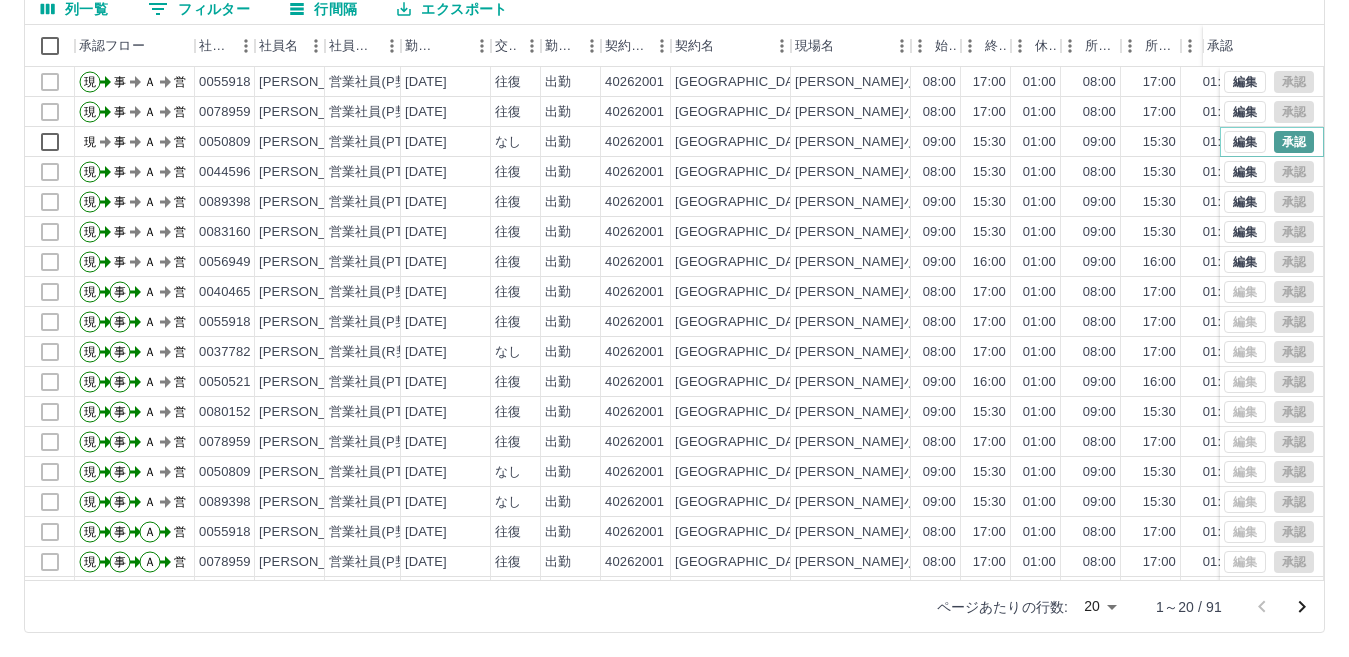 click on "承認" at bounding box center (1294, 142) 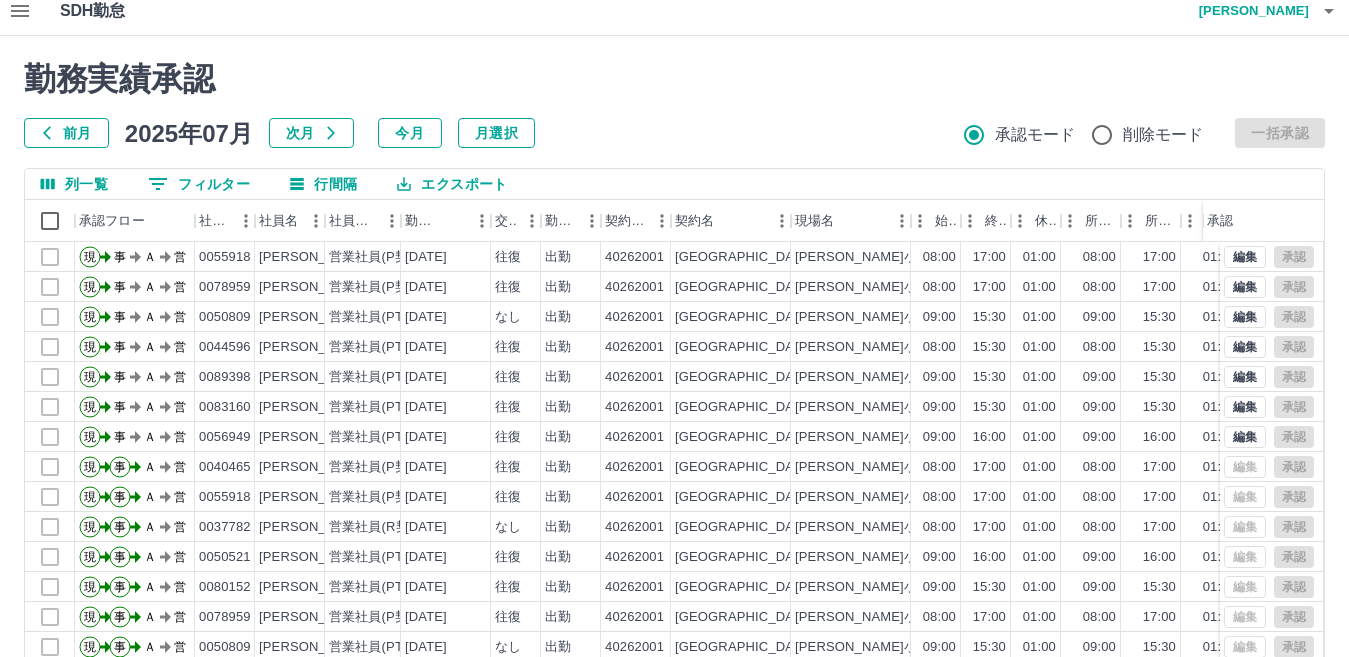 scroll, scrollTop: 0, scrollLeft: 0, axis: both 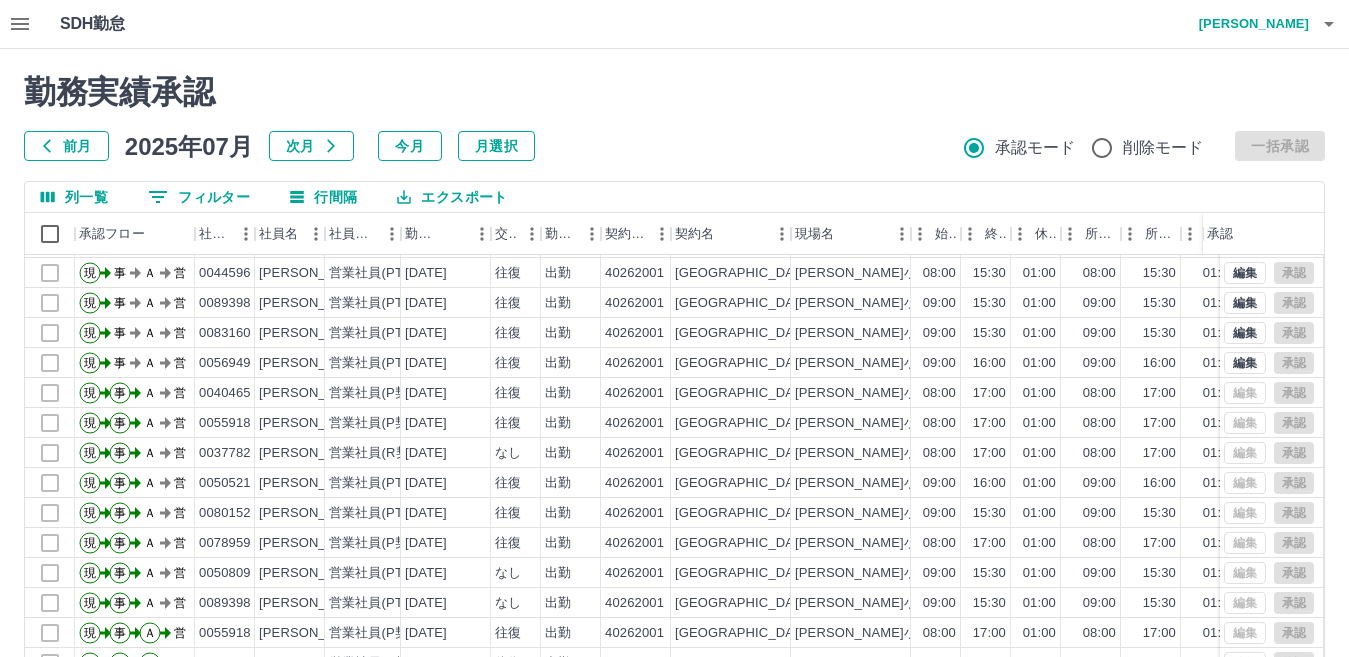 click 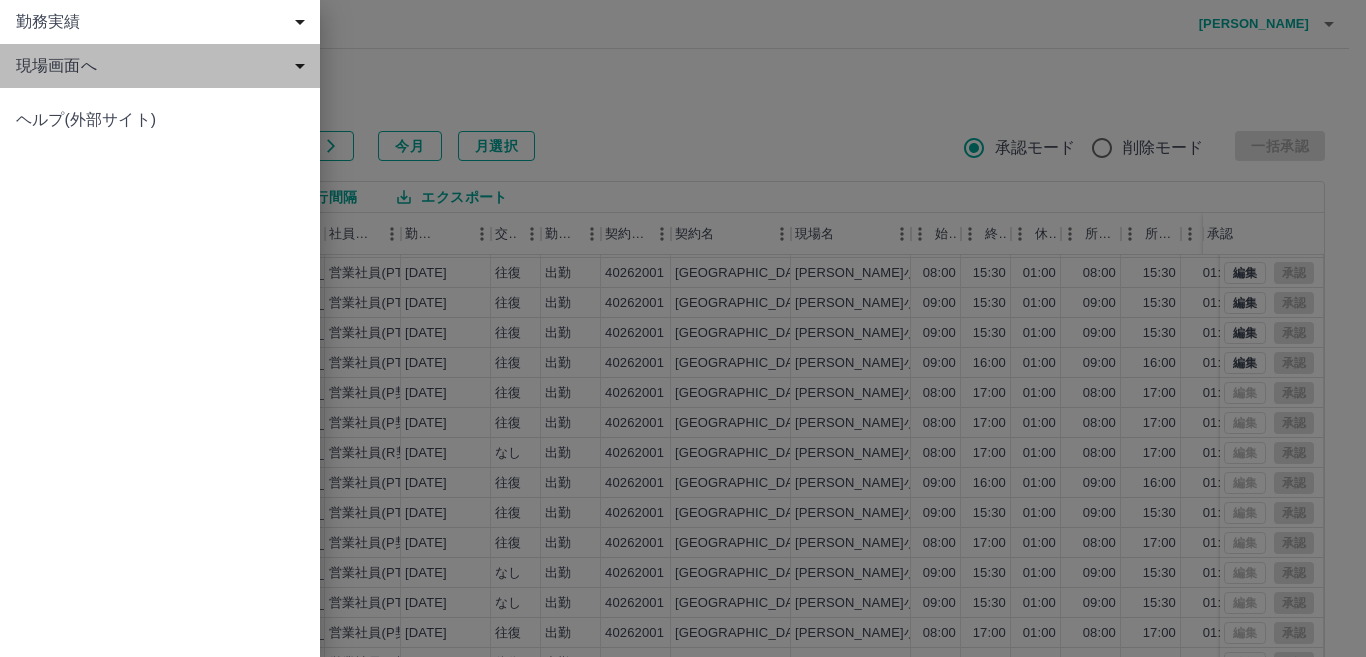 click on "現場画面へ" at bounding box center (164, 66) 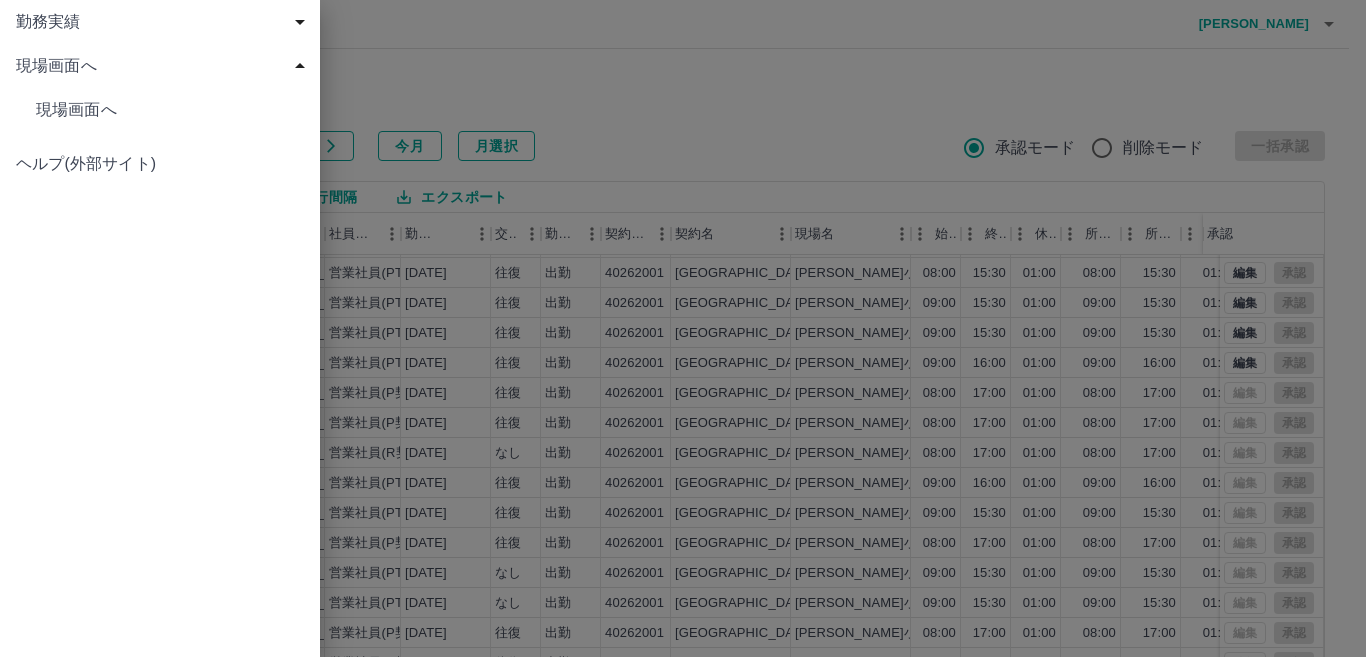 click on "現場画面へ" at bounding box center [170, 110] 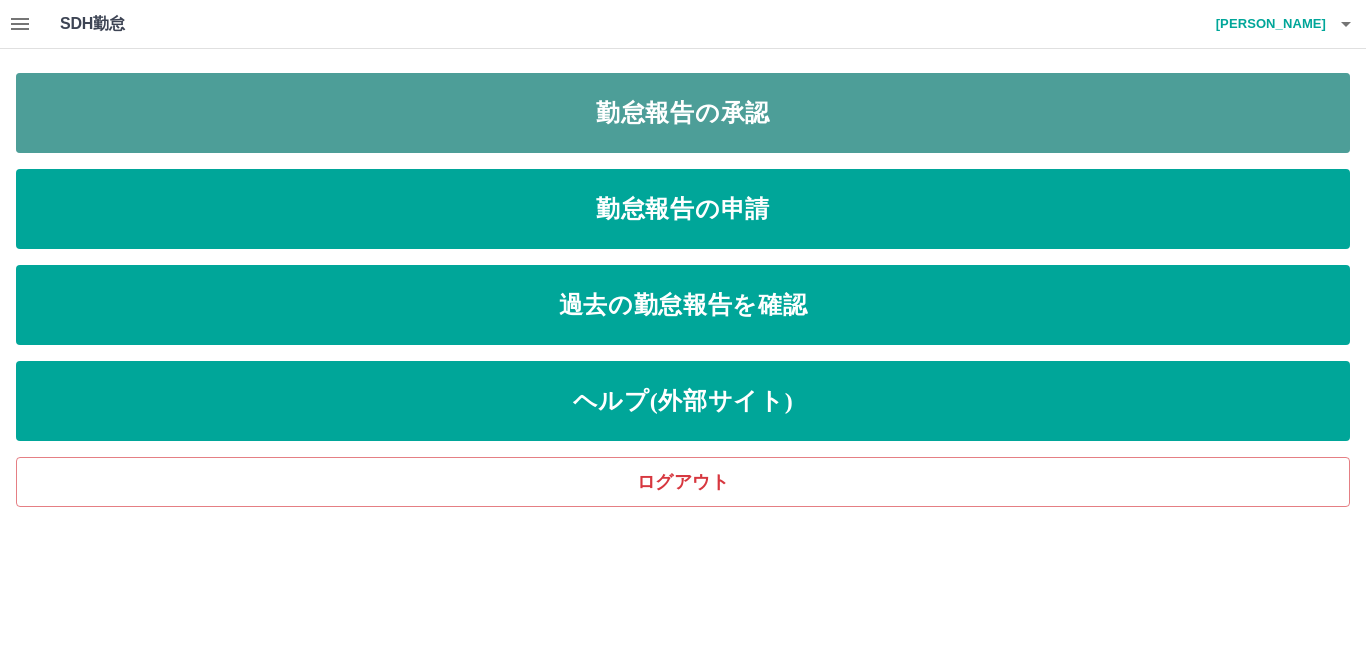 click on "勤怠報告の承認" at bounding box center [683, 113] 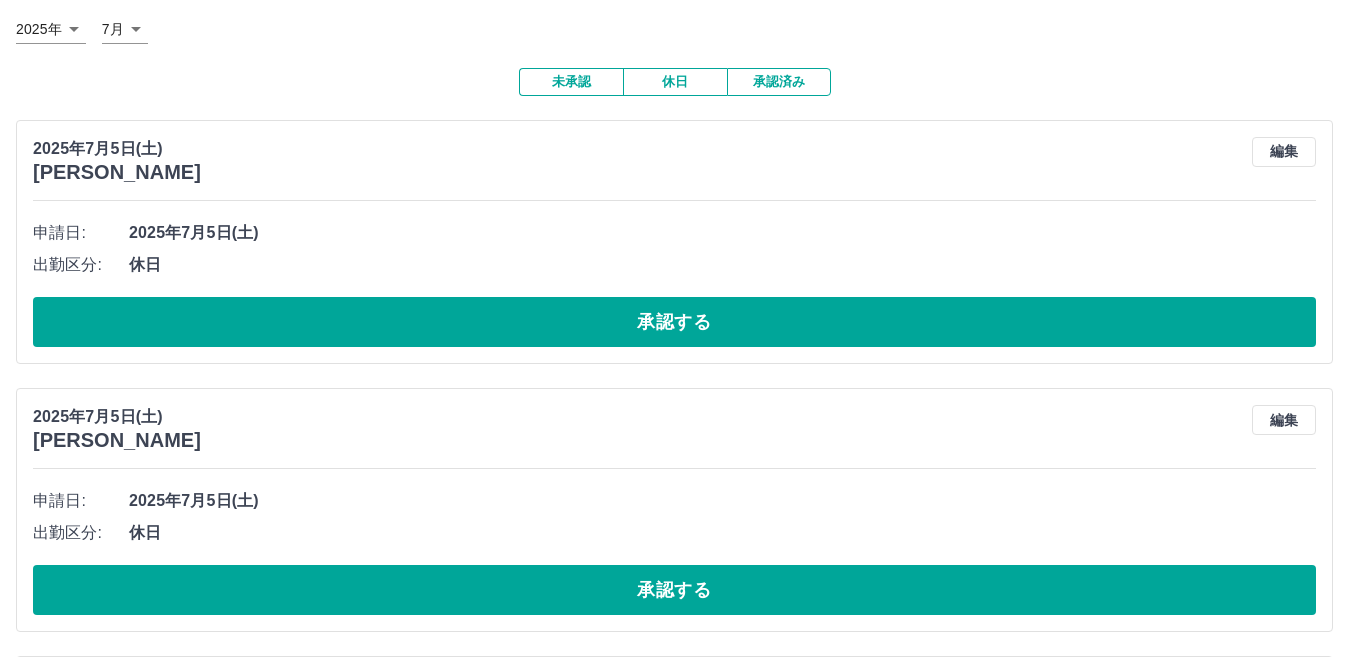 scroll, scrollTop: 0, scrollLeft: 0, axis: both 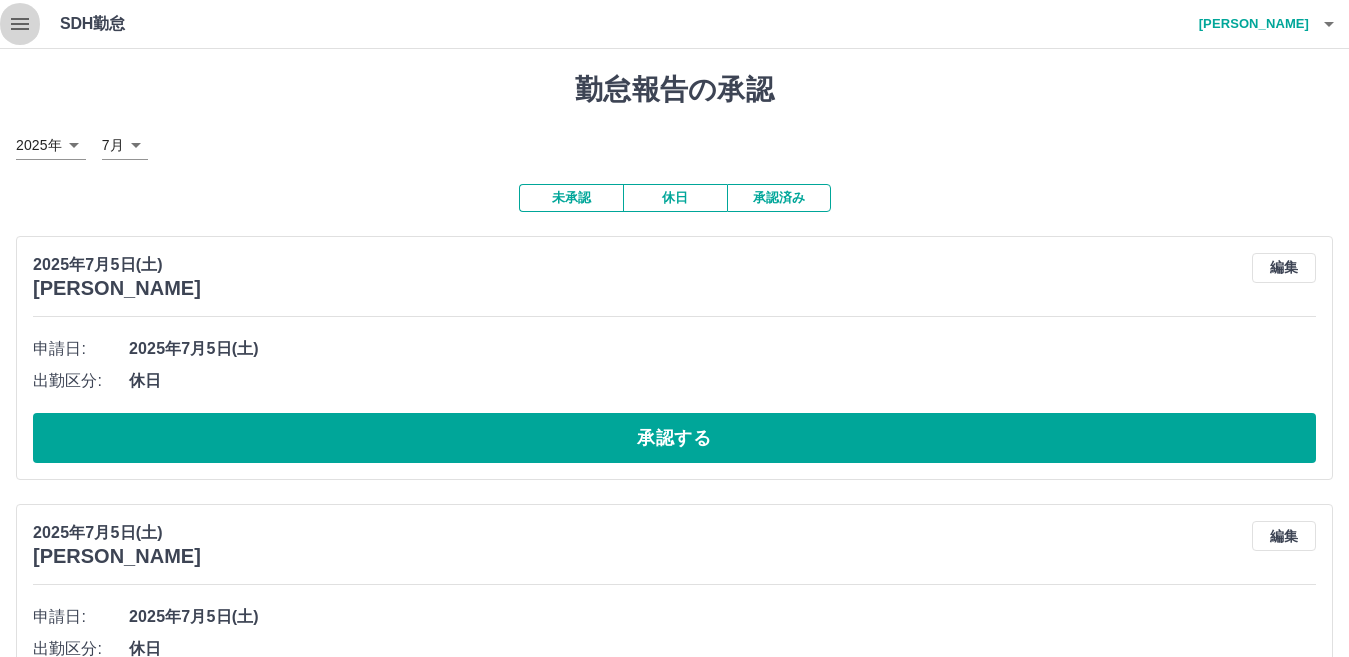 click 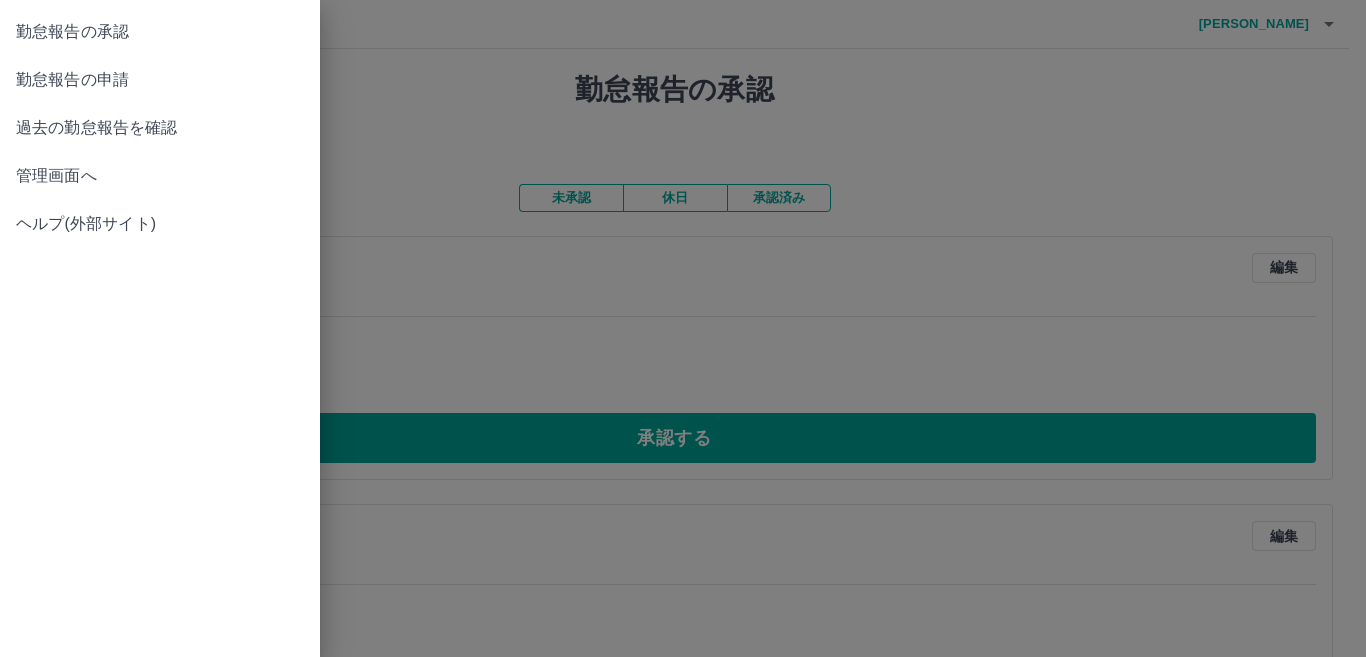 click on "管理画面へ" at bounding box center (160, 176) 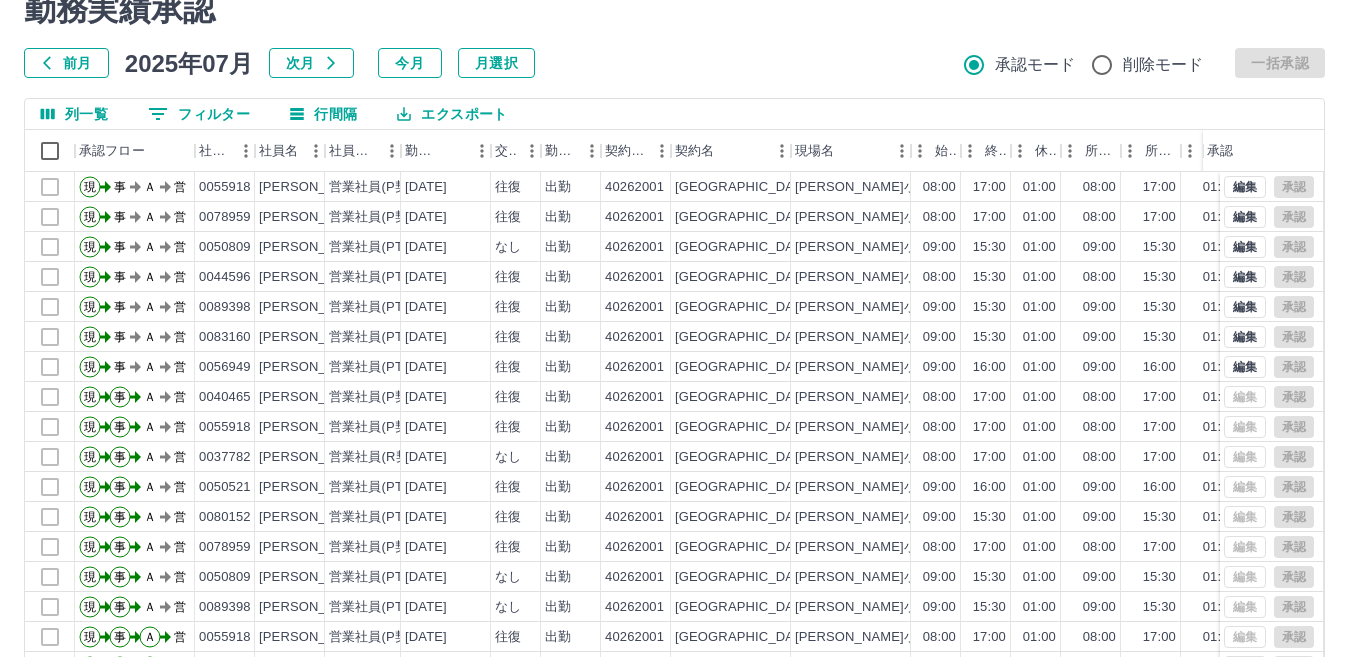 scroll, scrollTop: 188, scrollLeft: 0, axis: vertical 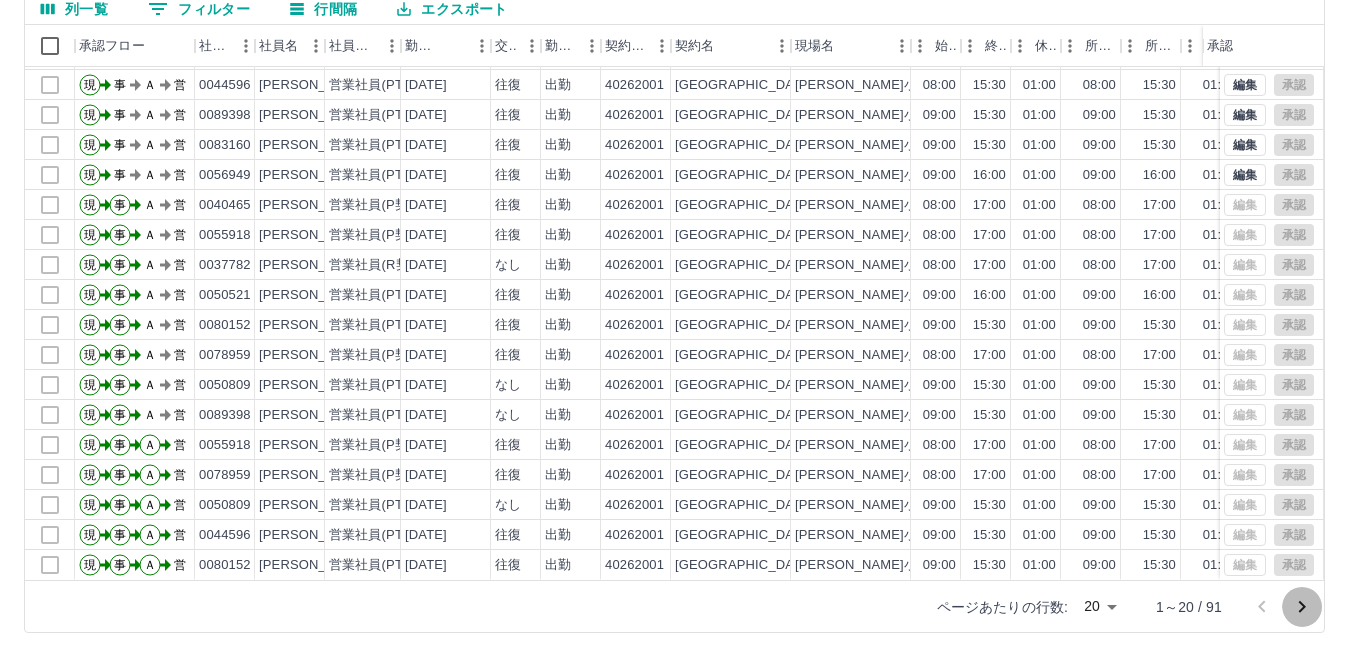 click 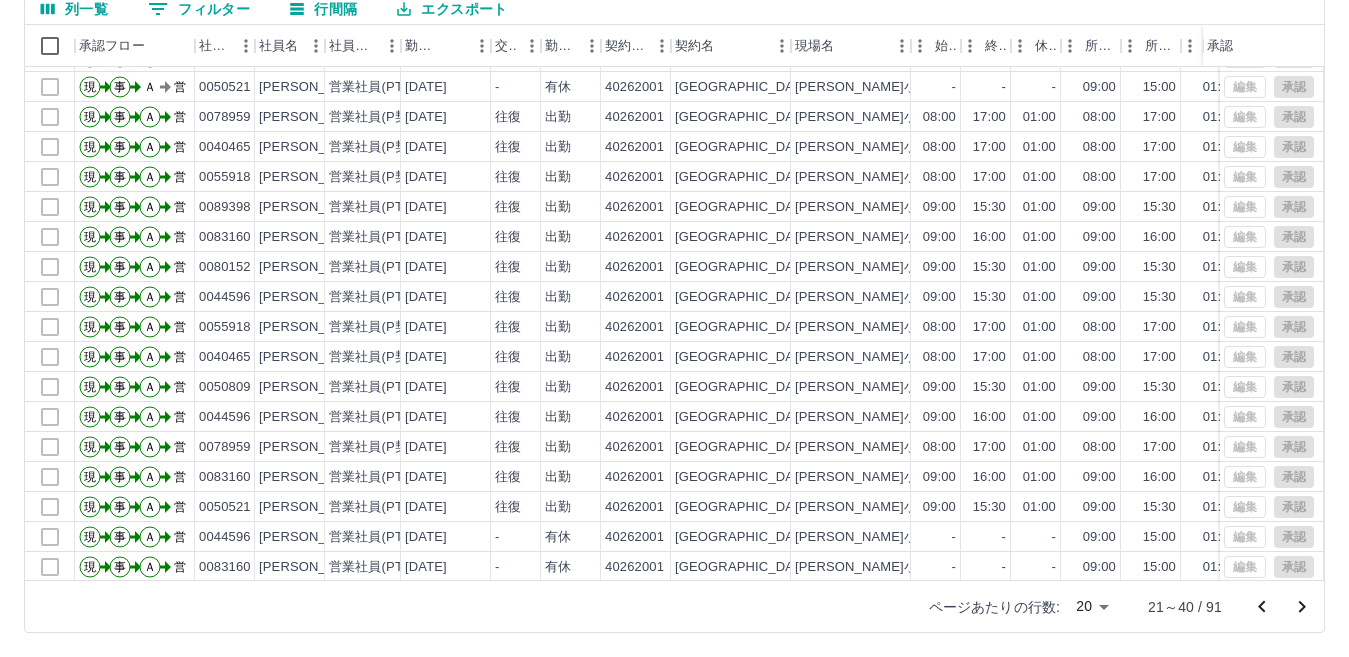 scroll, scrollTop: 104, scrollLeft: 0, axis: vertical 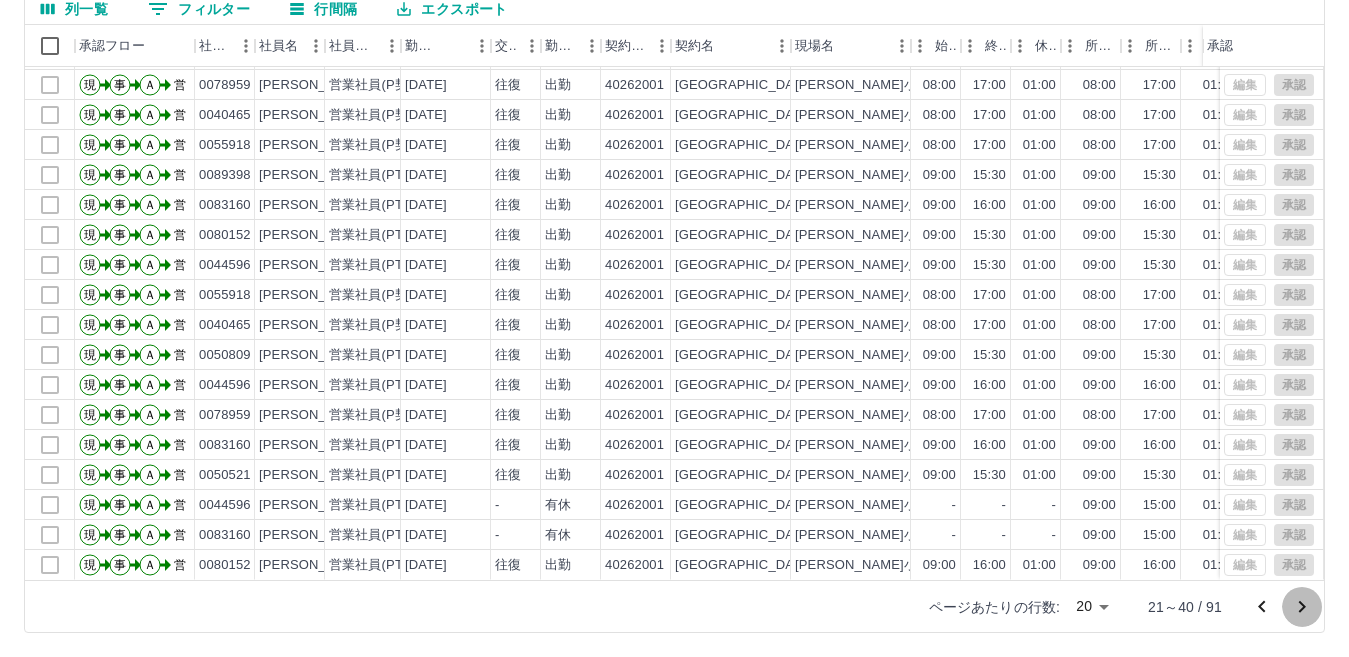 click 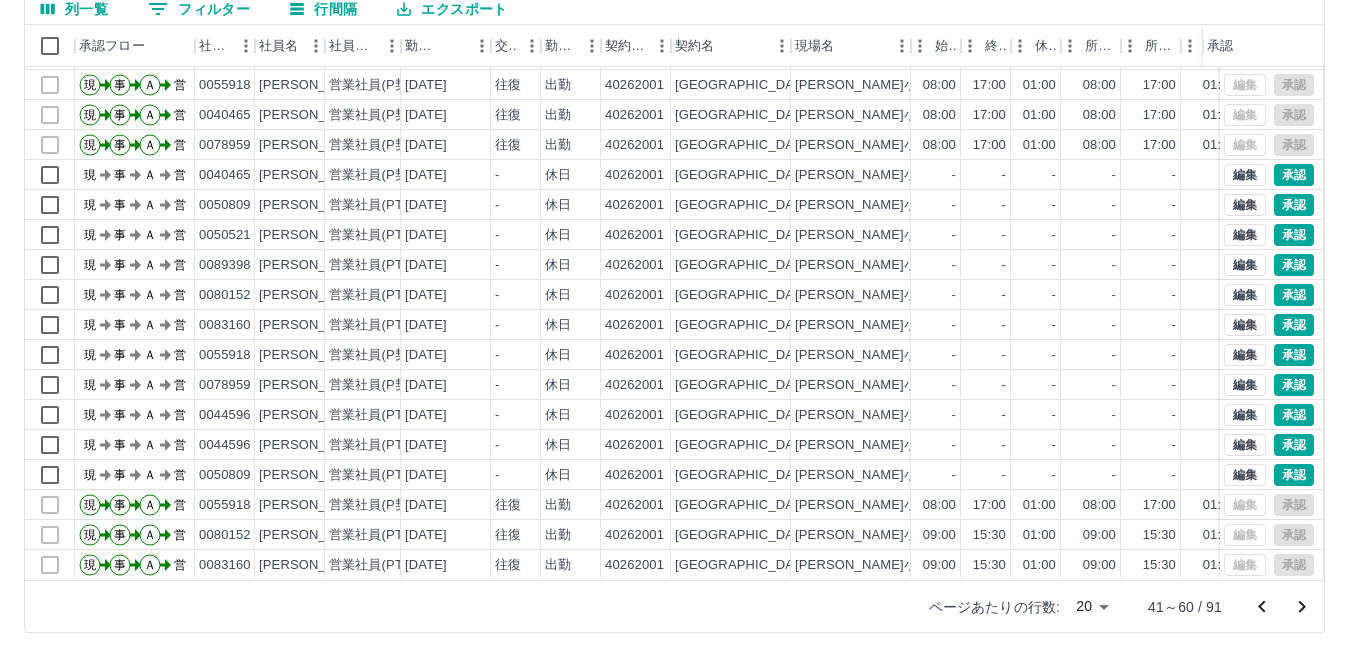 scroll, scrollTop: 104, scrollLeft: 0, axis: vertical 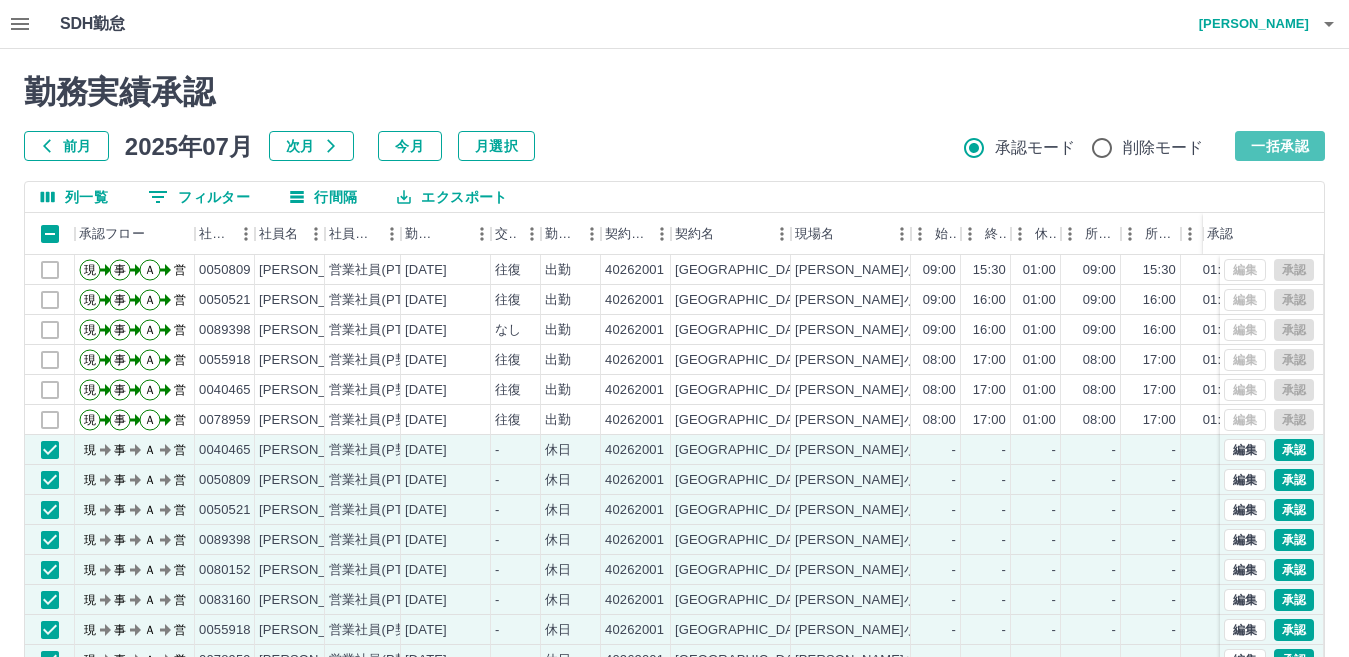 click on "一括承認" at bounding box center [1280, 146] 